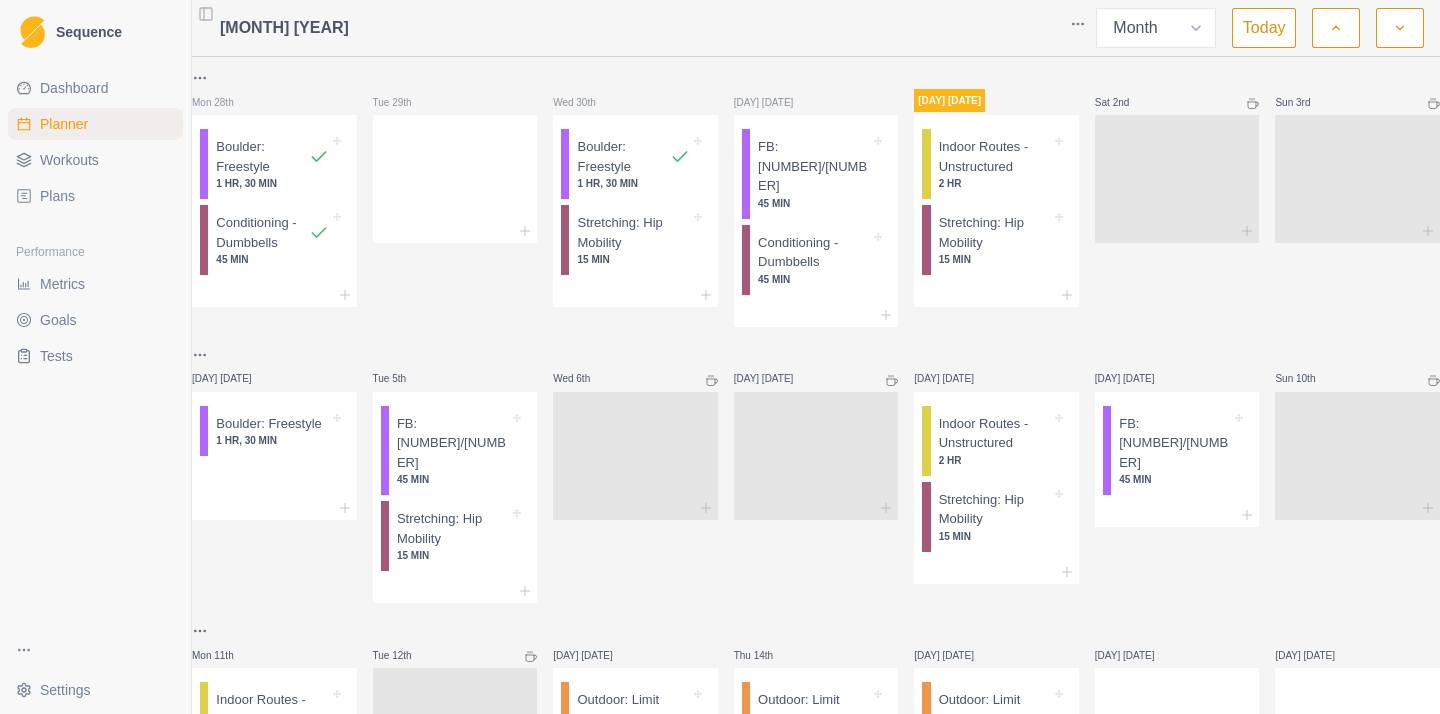 select on "month" 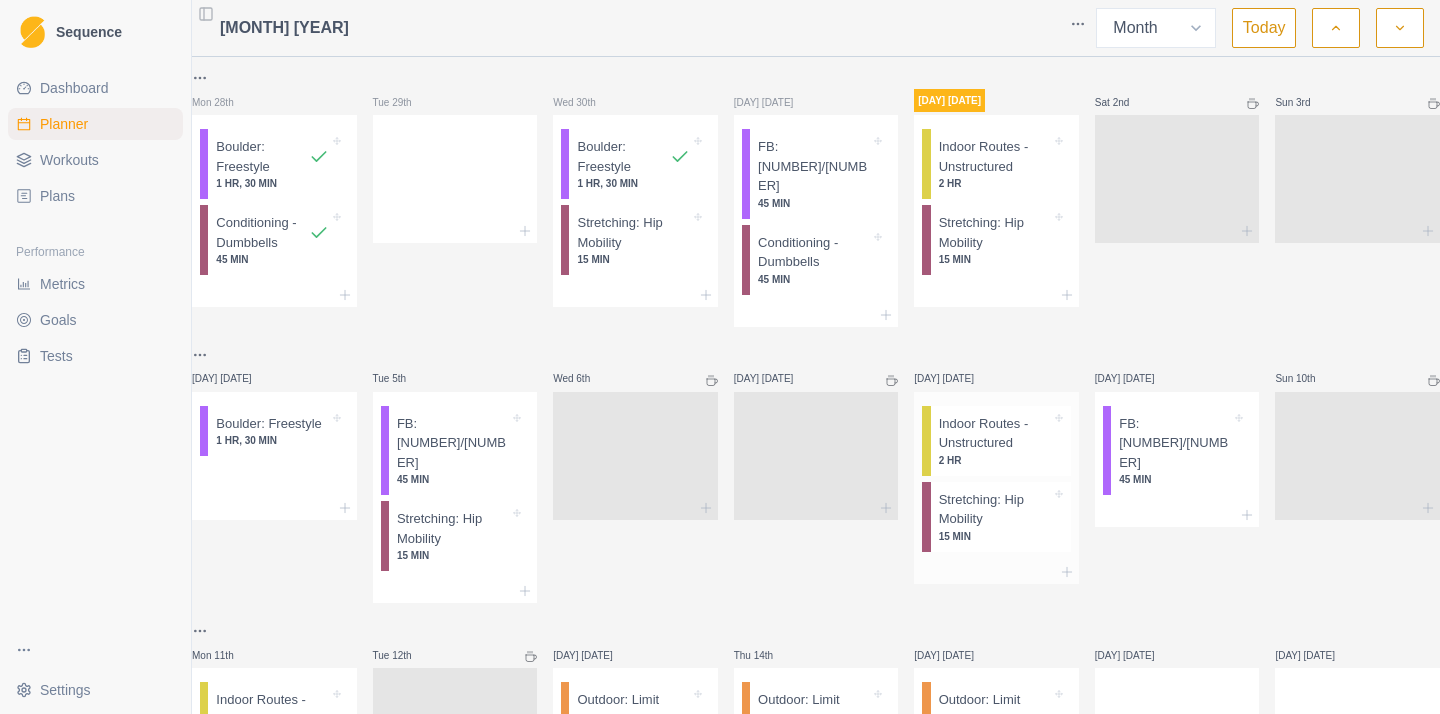 click on "15 MIN" at bounding box center [995, 536] 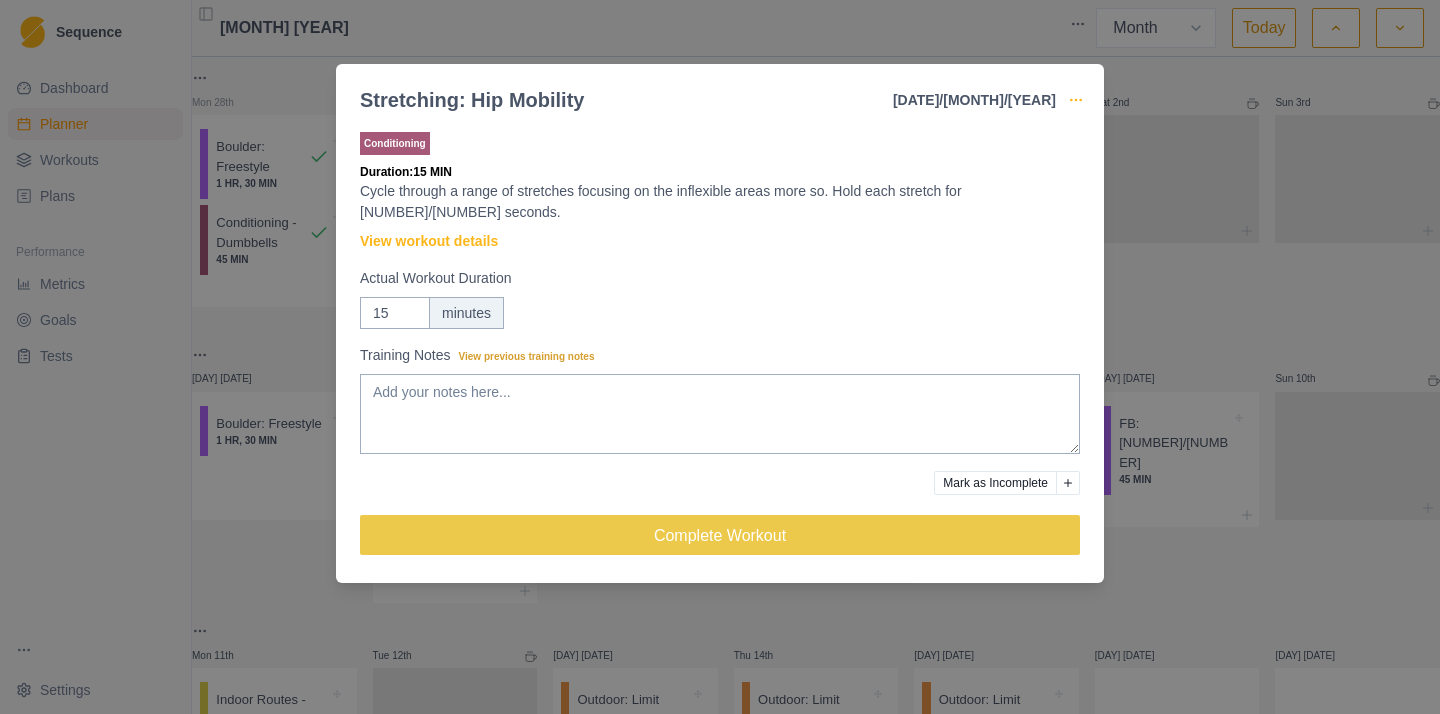click 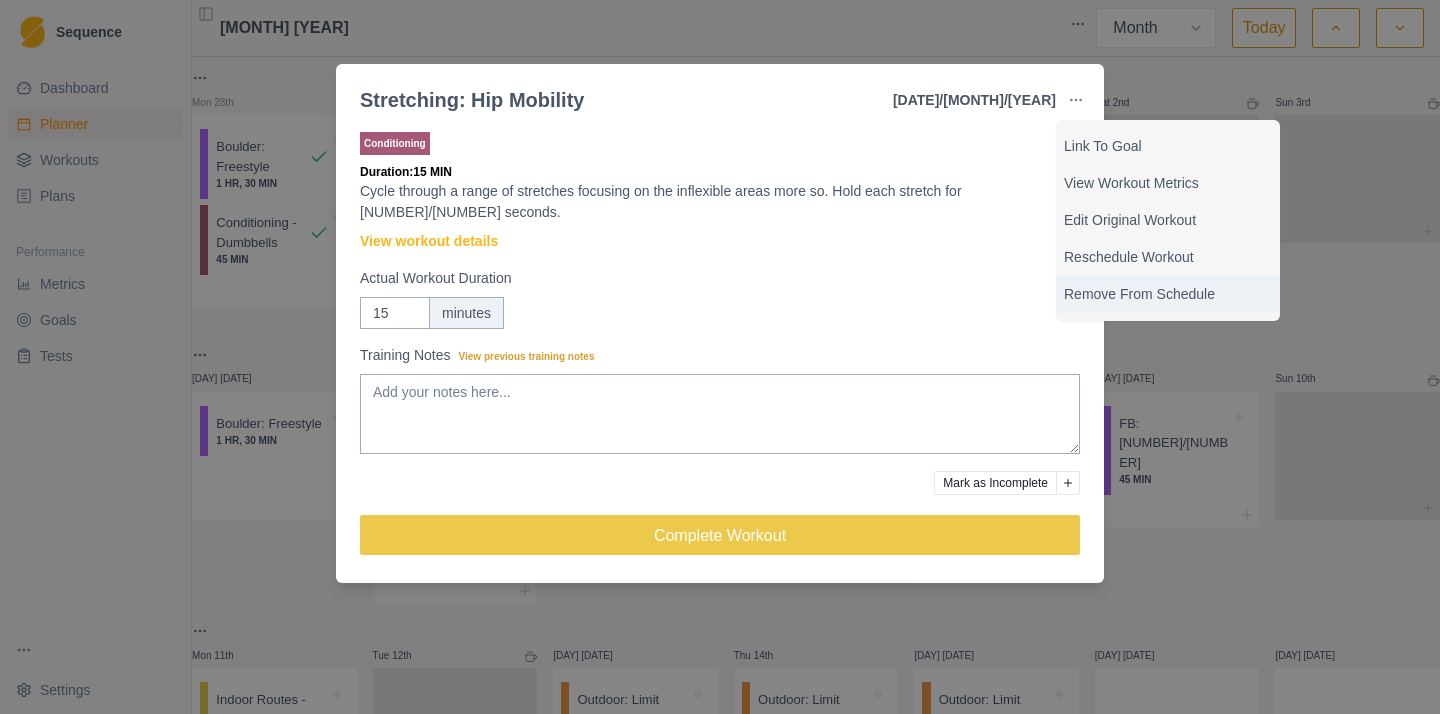 click on "Remove From Schedule" at bounding box center [1168, 294] 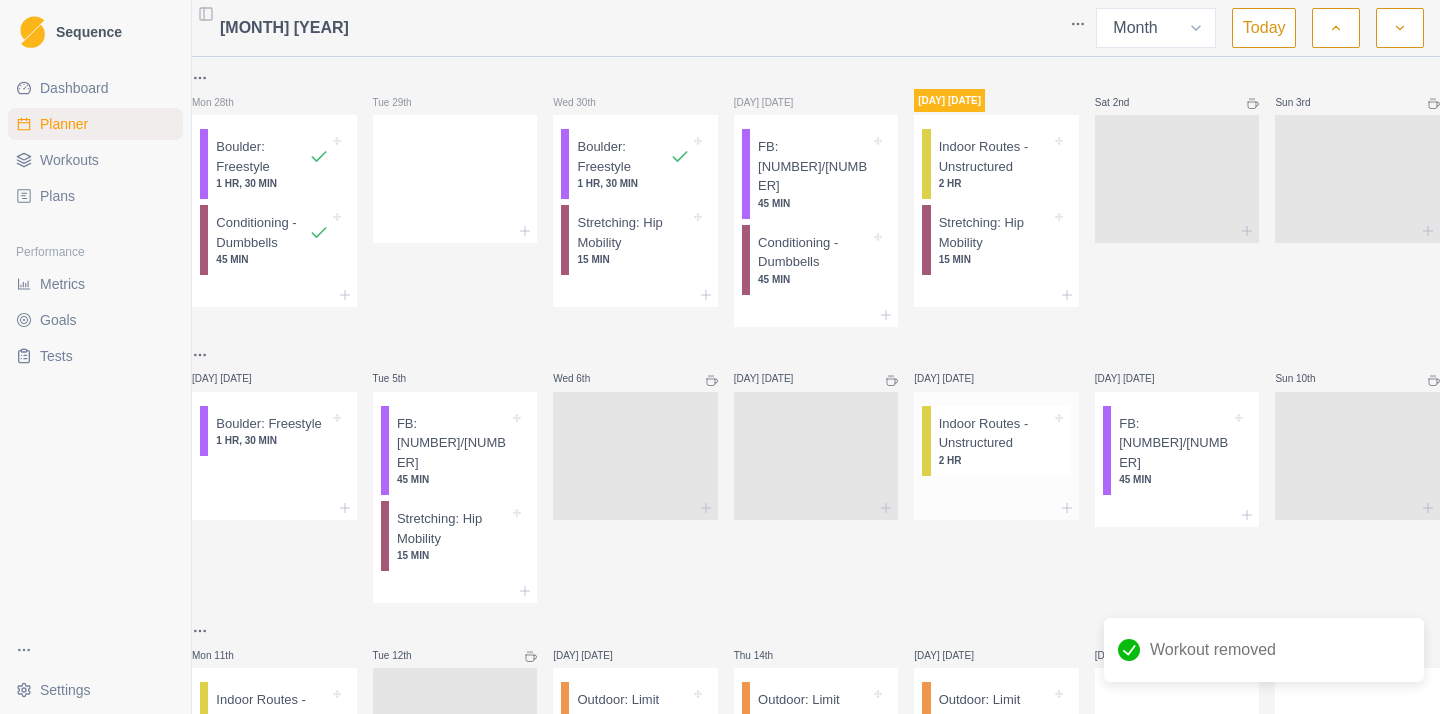click on "Indoor Routes - Unstructured" at bounding box center (995, 433) 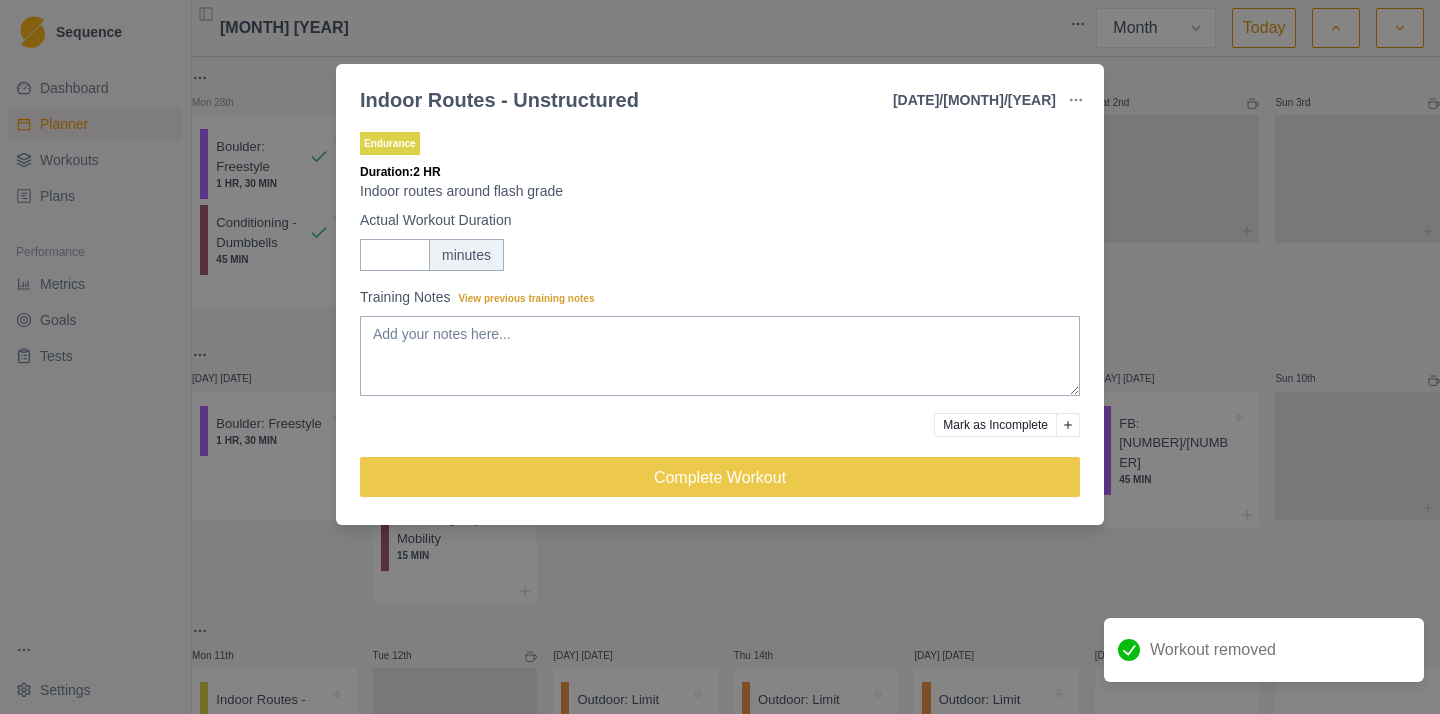 click at bounding box center (1076, 100) 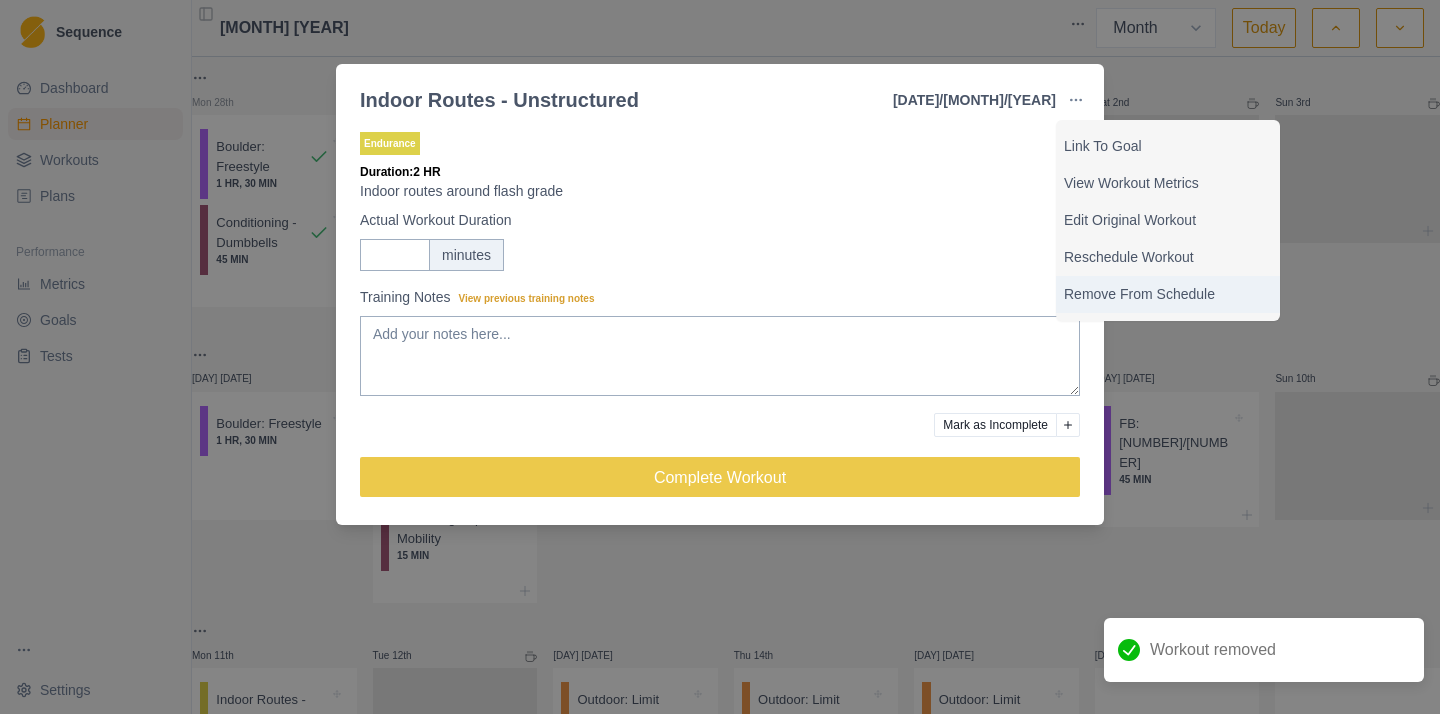 click on "Remove From Schedule" at bounding box center (1168, 294) 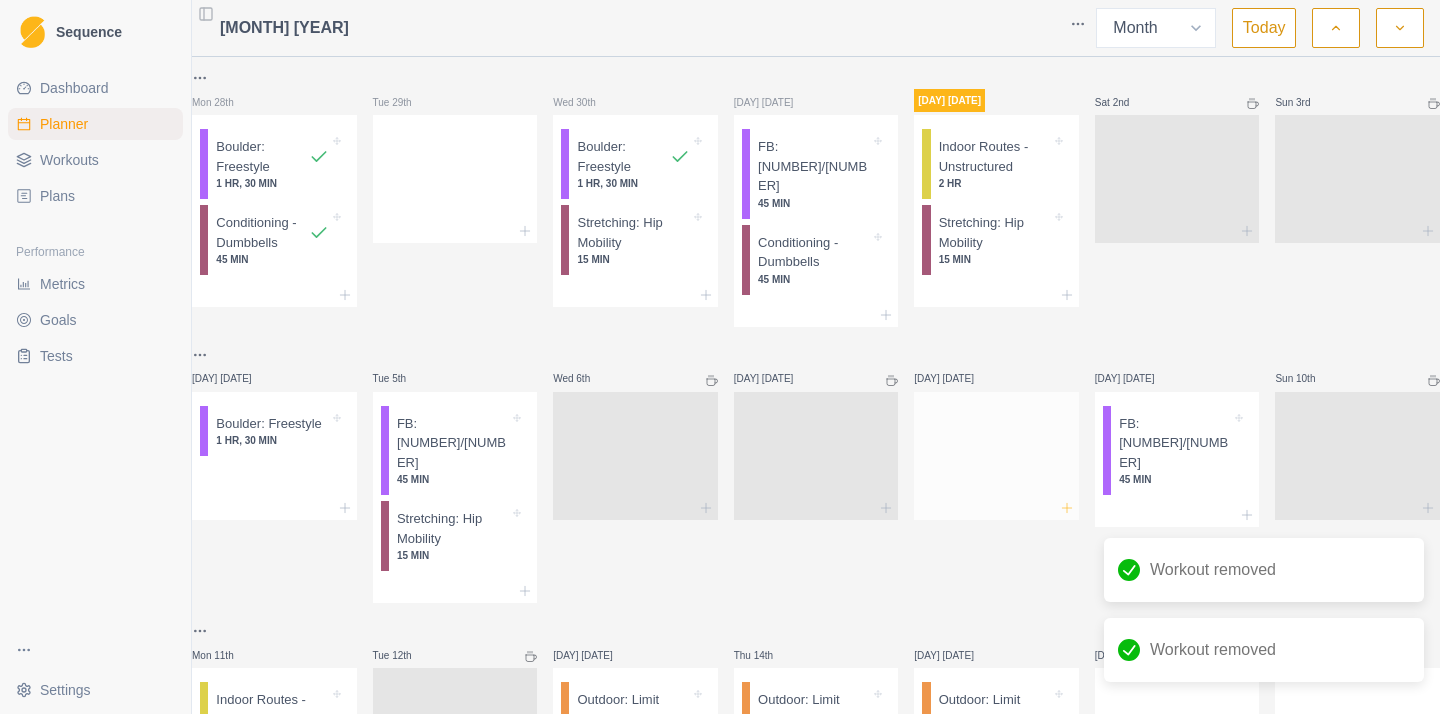 click 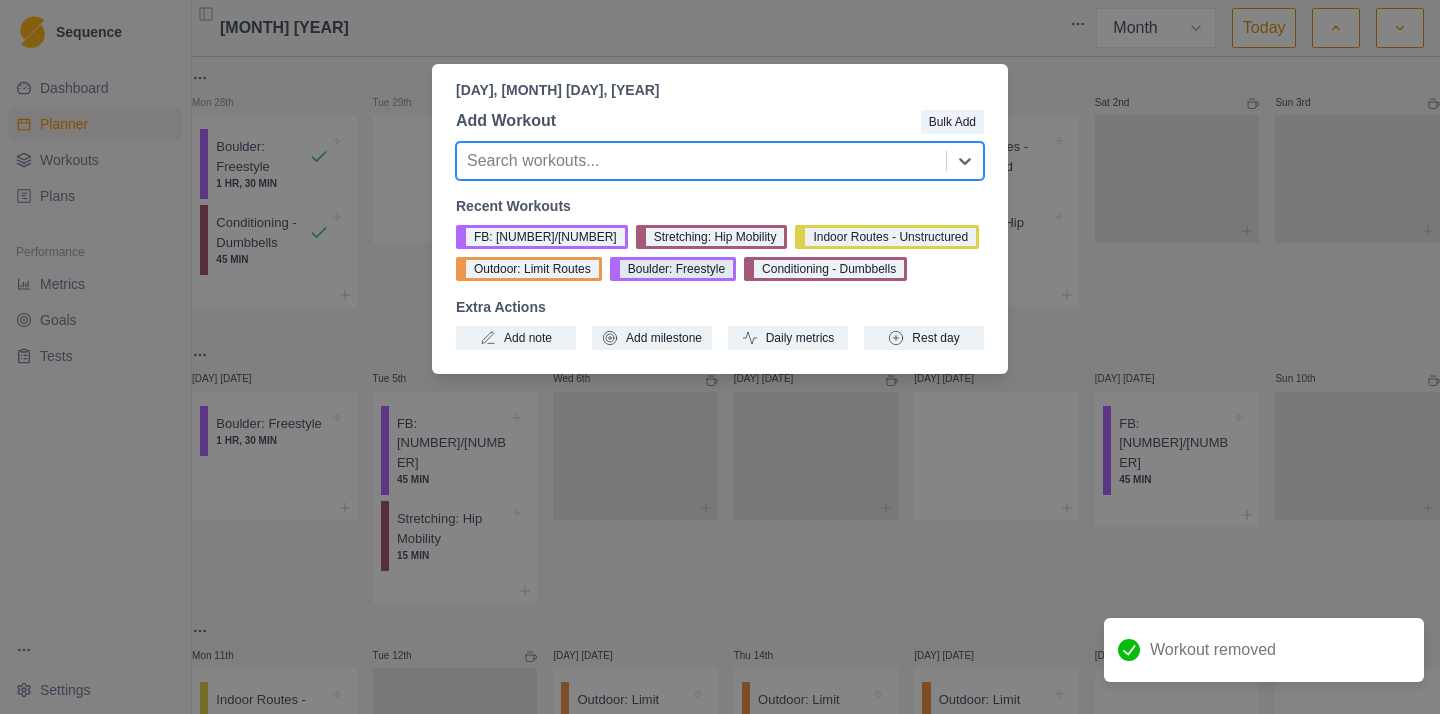 click on "Boulder: Freestyle" at bounding box center (673, 269) 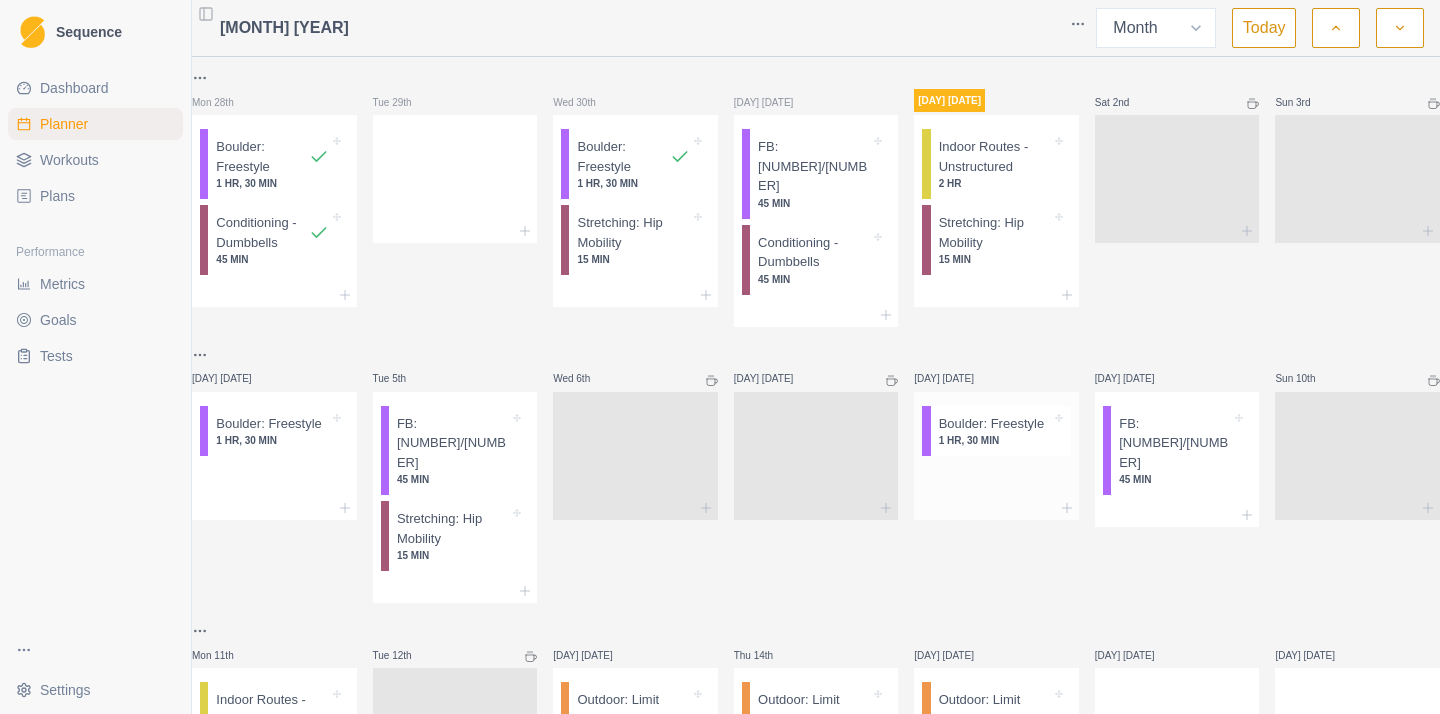 click on "Boulder: Freestyle" at bounding box center (992, 424) 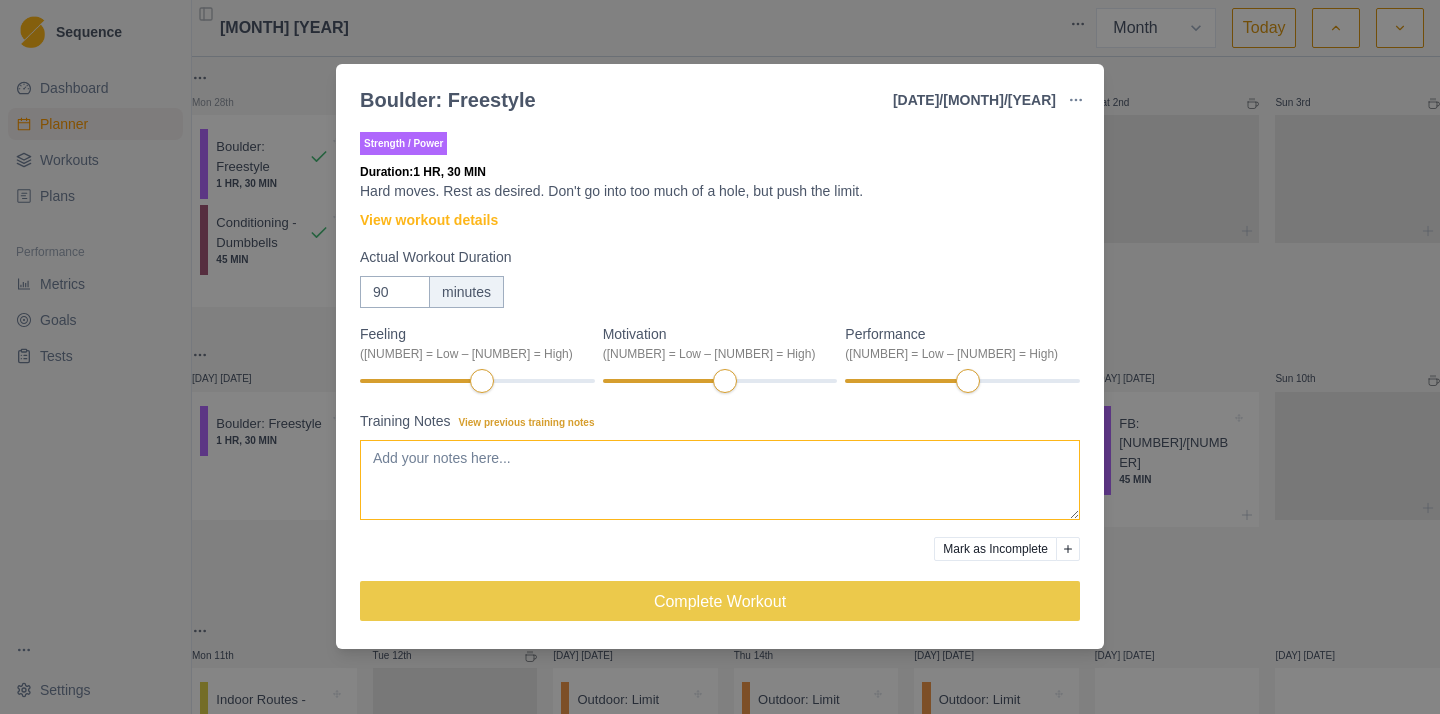 click on "Training Notes View previous training notes" at bounding box center (720, 480) 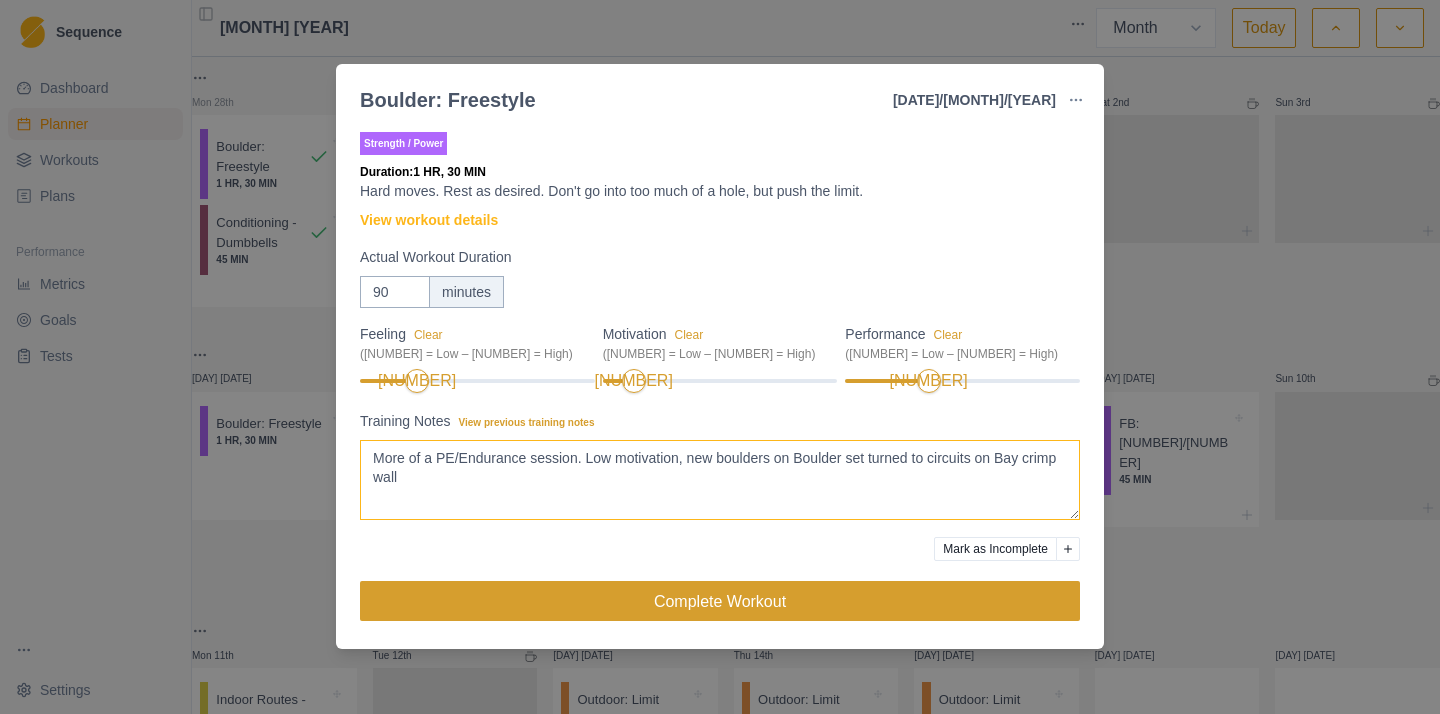 type on "More of a PE/Endurance session. Low motivation, new boulders on Boulder set turned to circuits on Bay crimp wall" 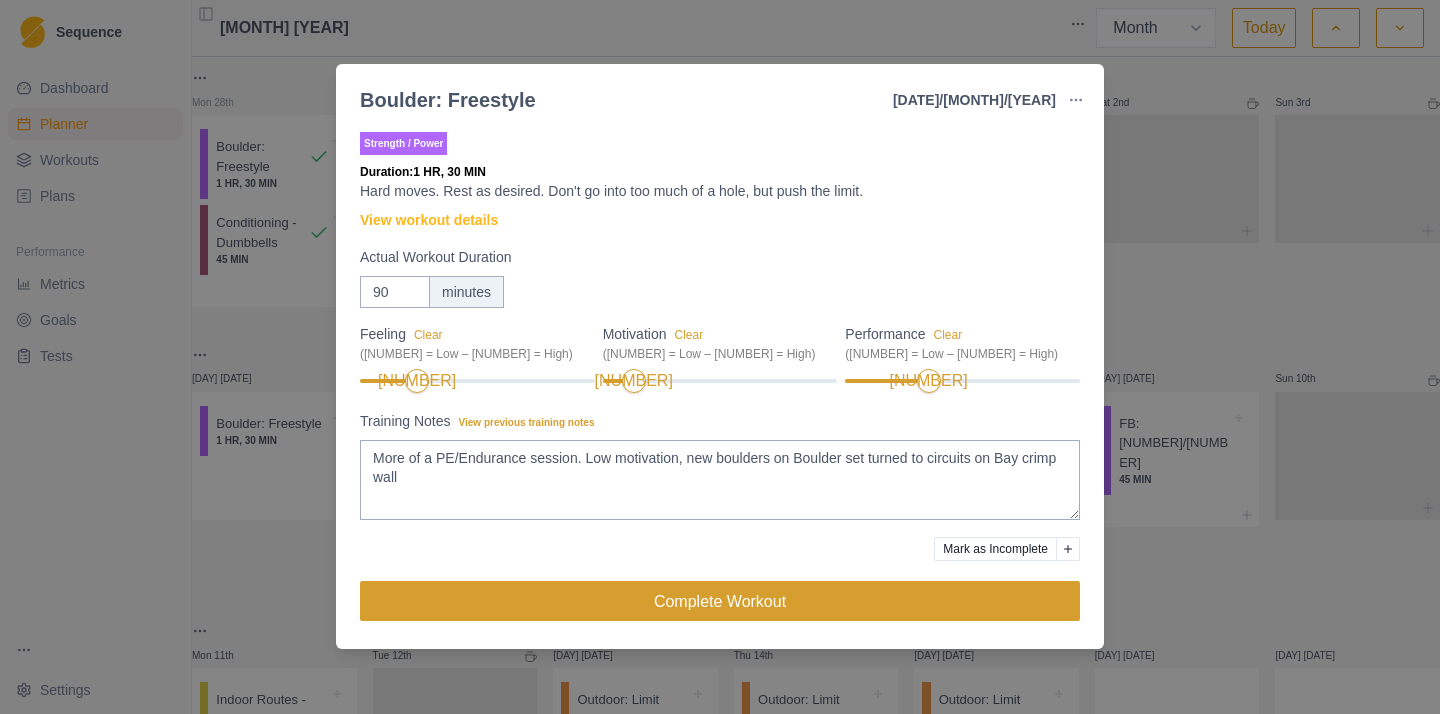 click on "Complete Workout" at bounding box center (720, 601) 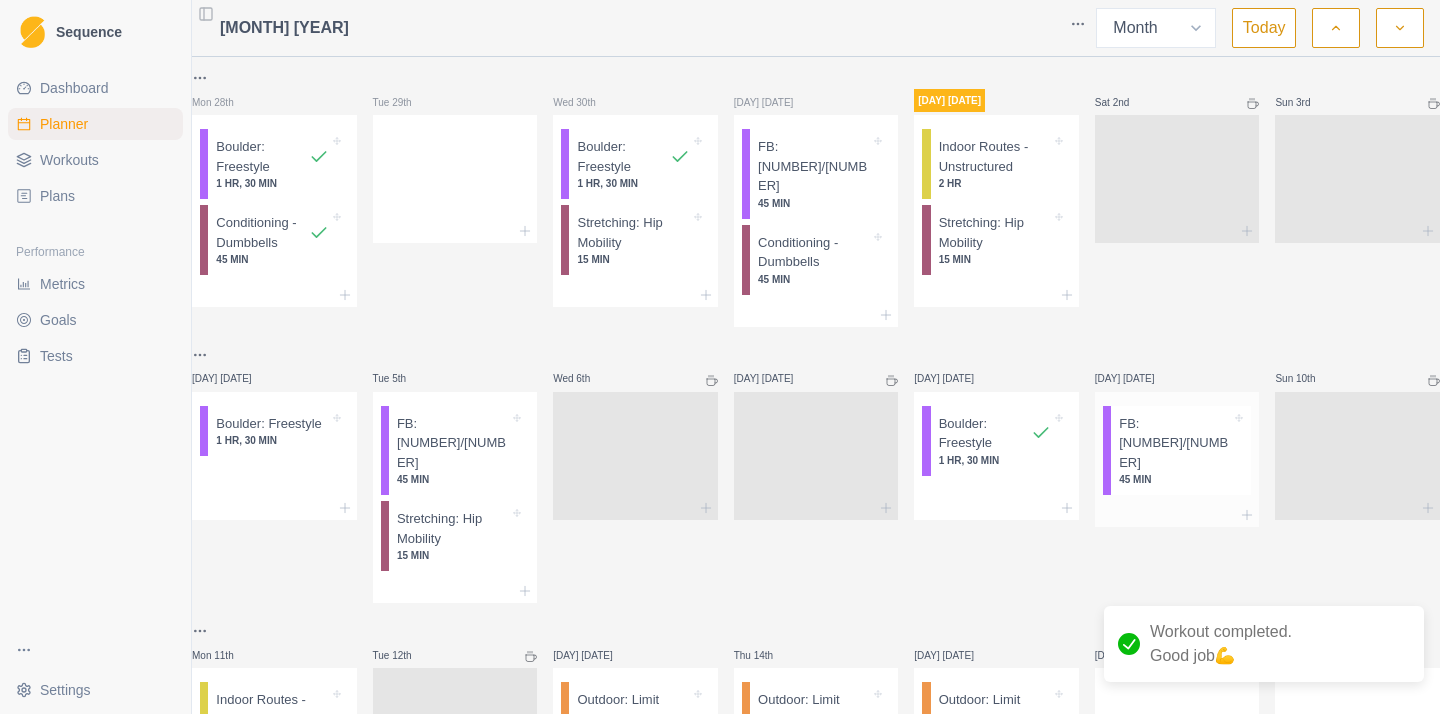 click on "45 MIN" at bounding box center (1175, 479) 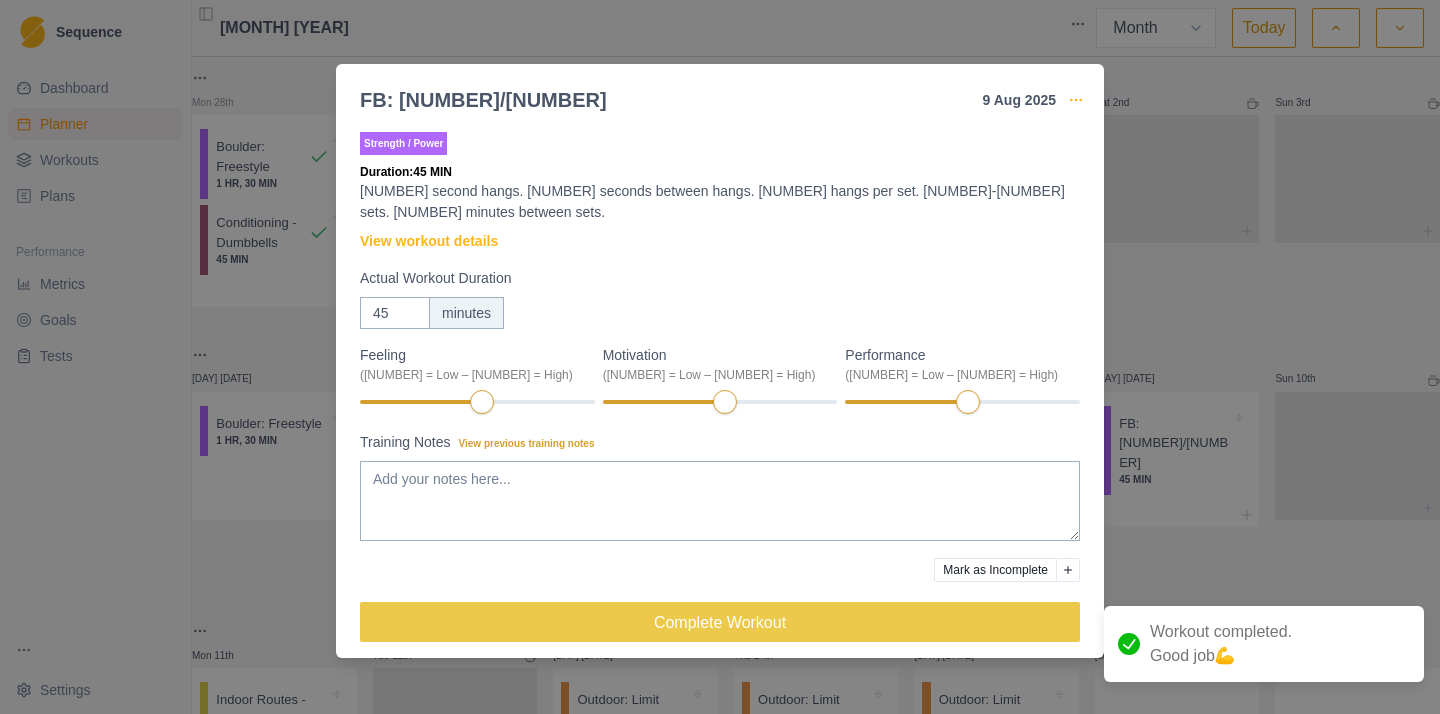click 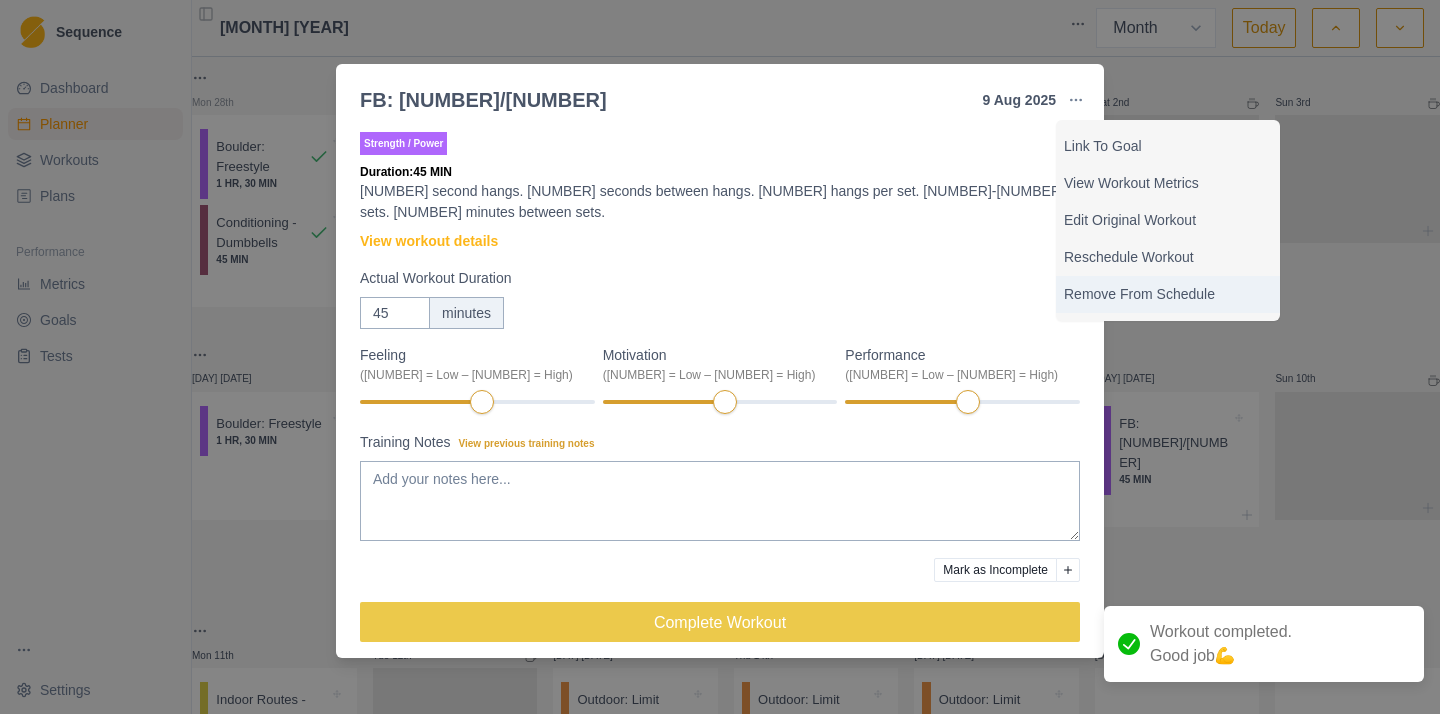 click on "Remove From Schedule" at bounding box center [1168, 294] 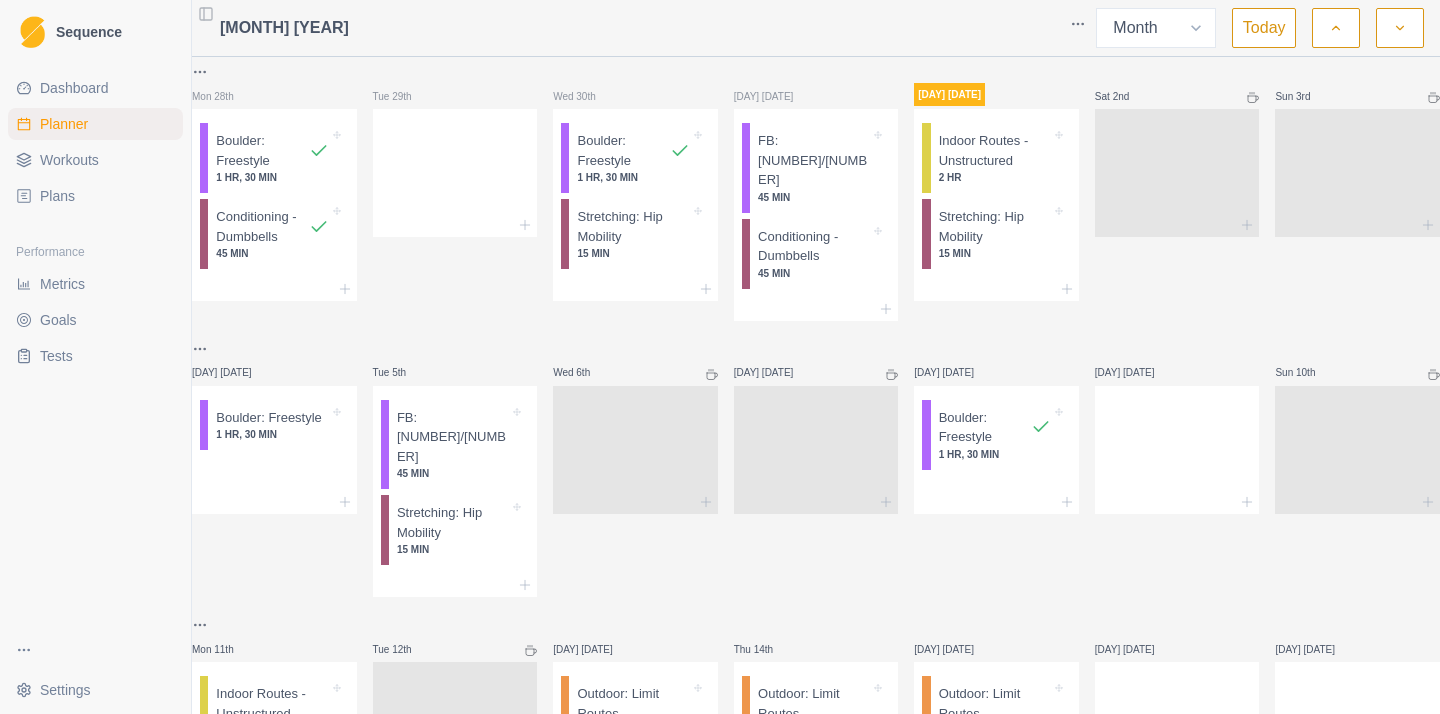 scroll, scrollTop: 0, scrollLeft: 0, axis: both 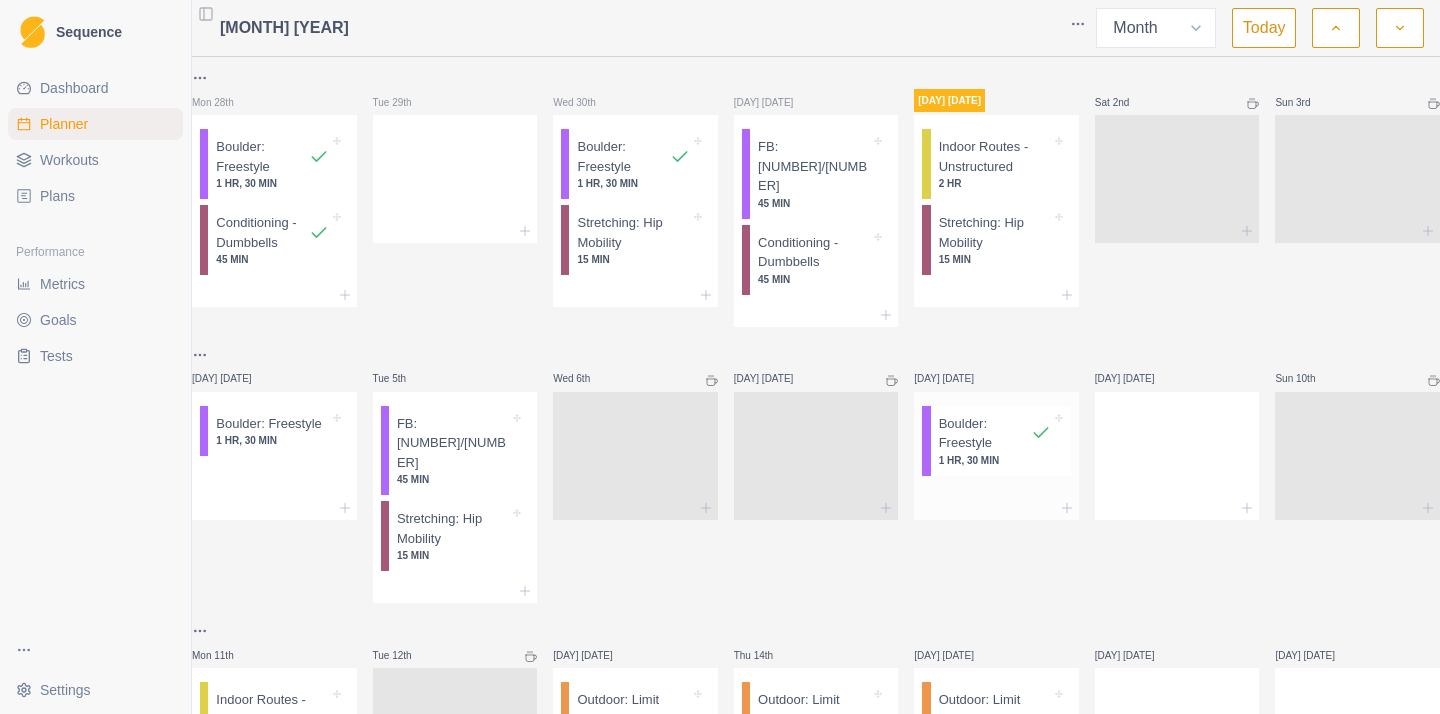click on "Boulder: Freestyle" at bounding box center (985, 433) 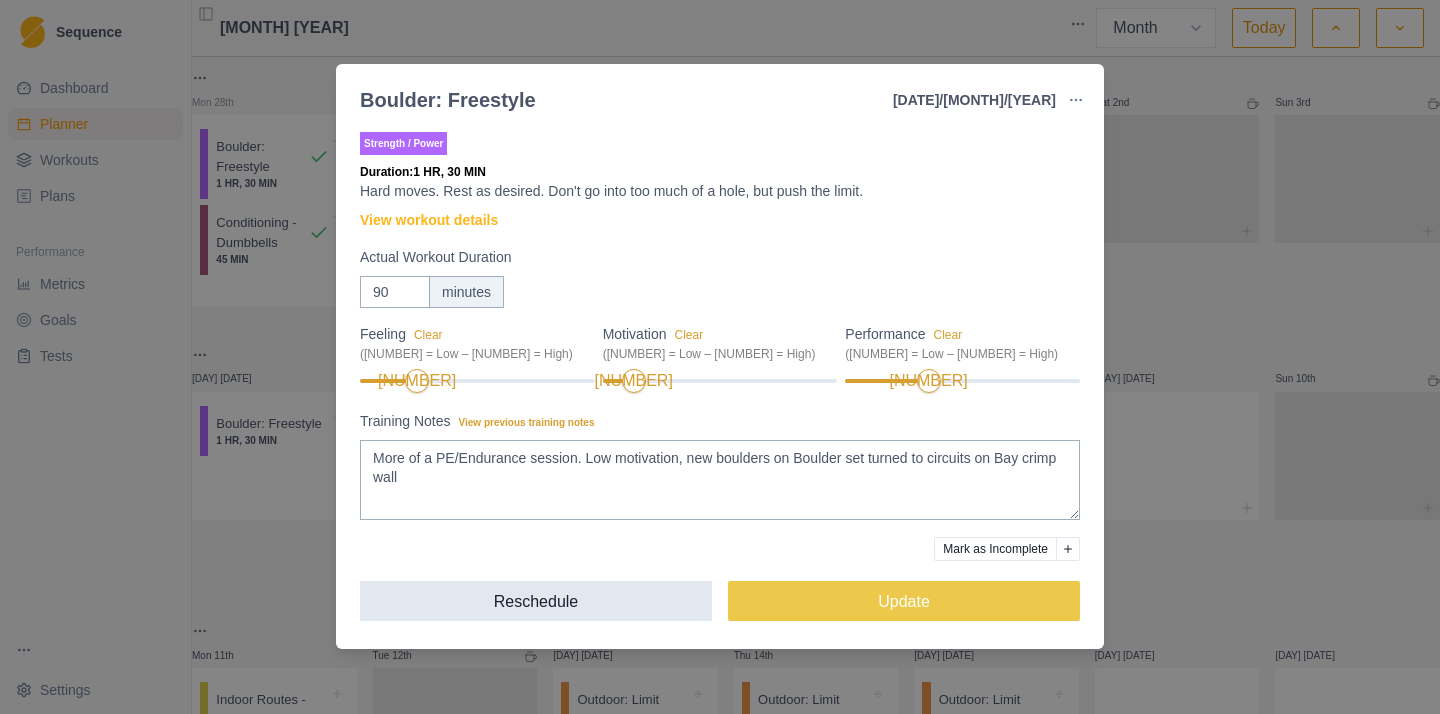 click on "Reschedule" at bounding box center [536, 601] 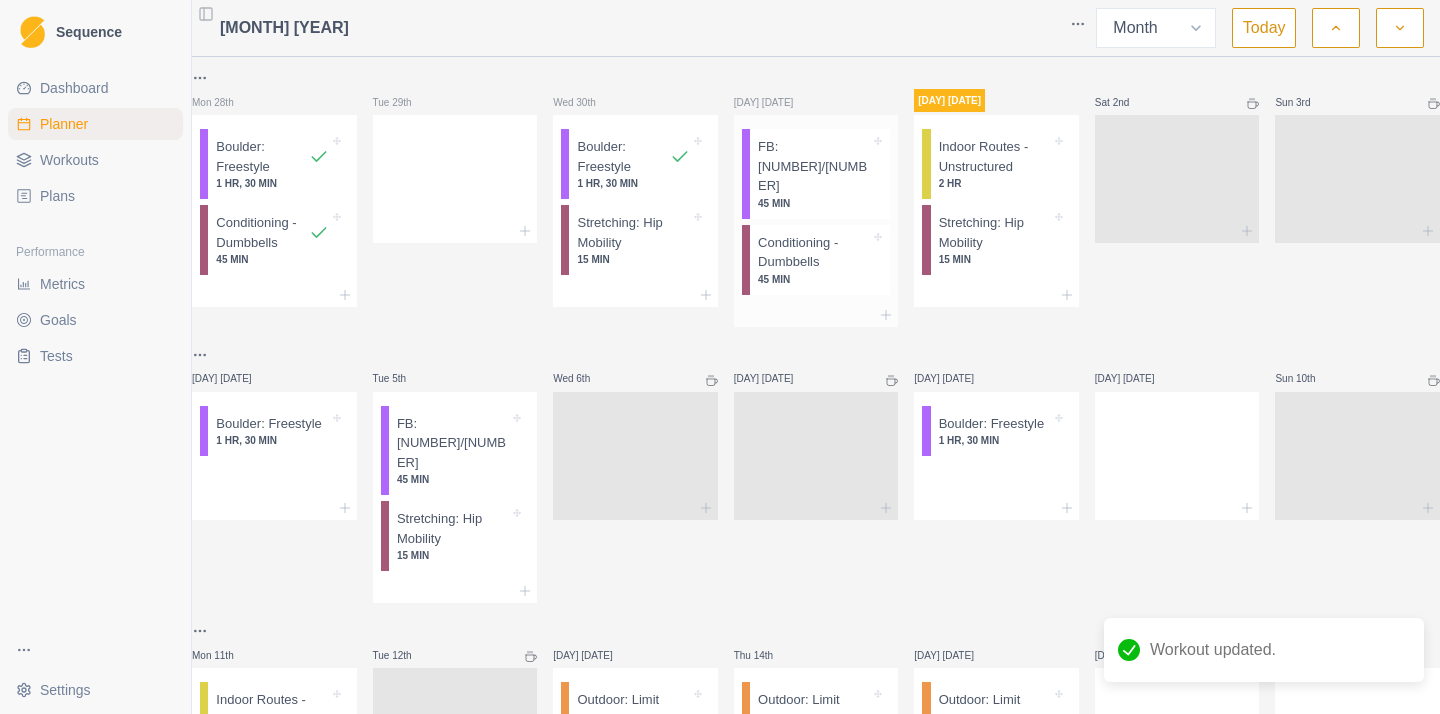drag, startPoint x: 551, startPoint y: 606, endPoint x: 883, endPoint y: 220, distance: 509.13654 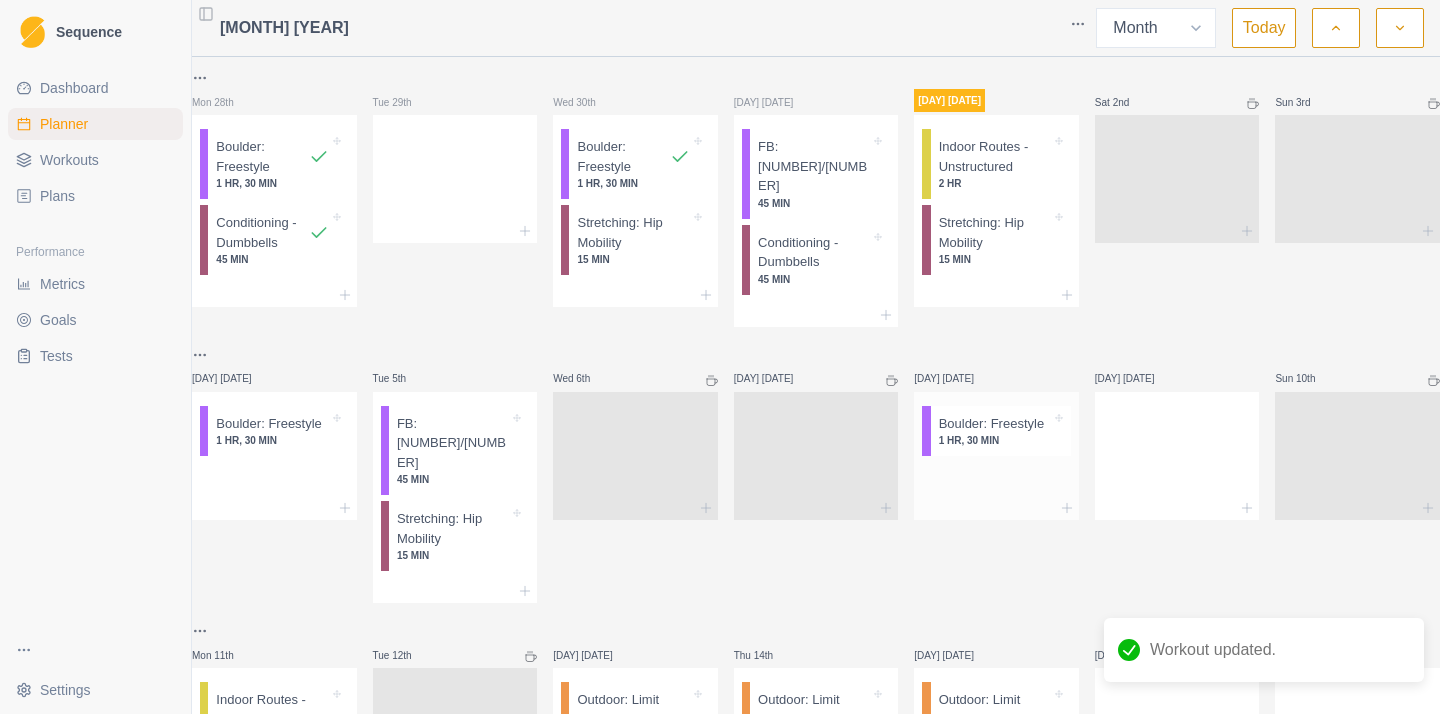 click on "1 HR, 30 MIN" at bounding box center [995, 440] 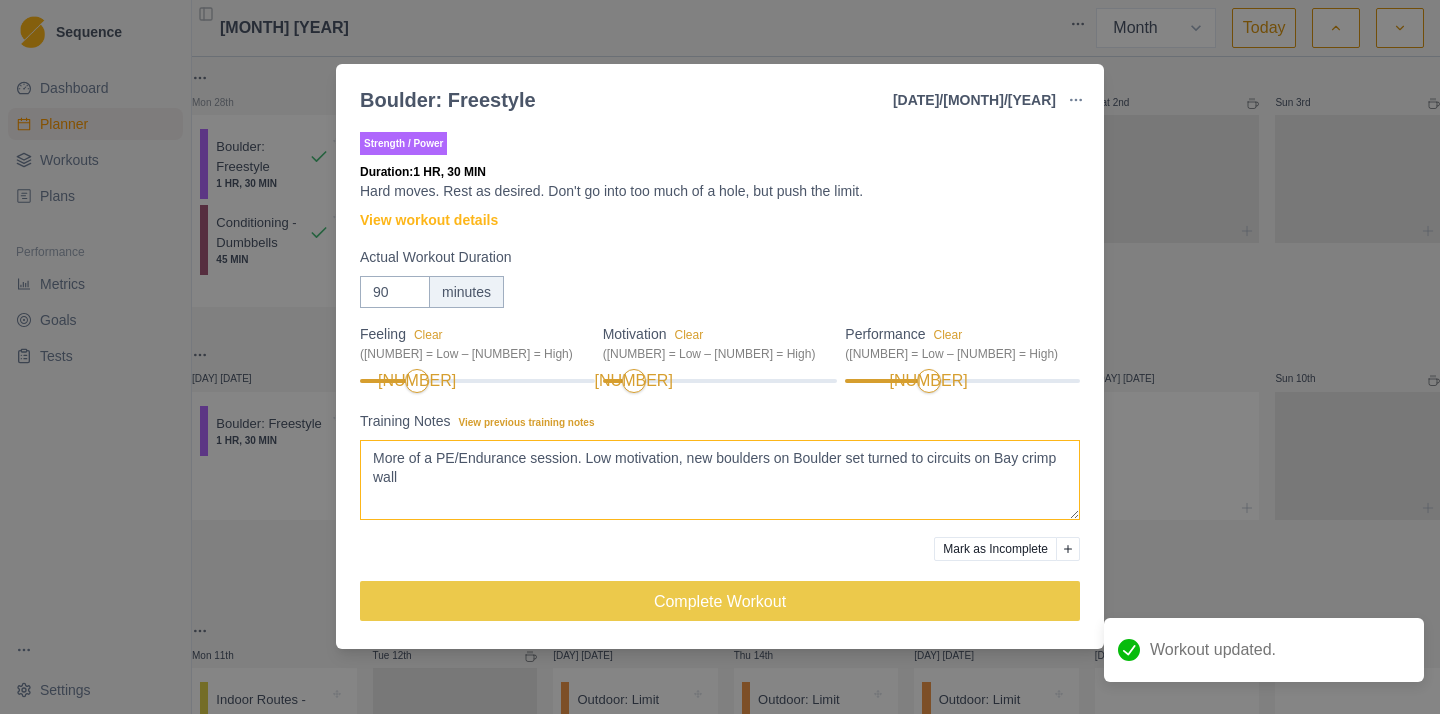 drag, startPoint x: 484, startPoint y: 479, endPoint x: 320, endPoint y: 454, distance: 165.89455 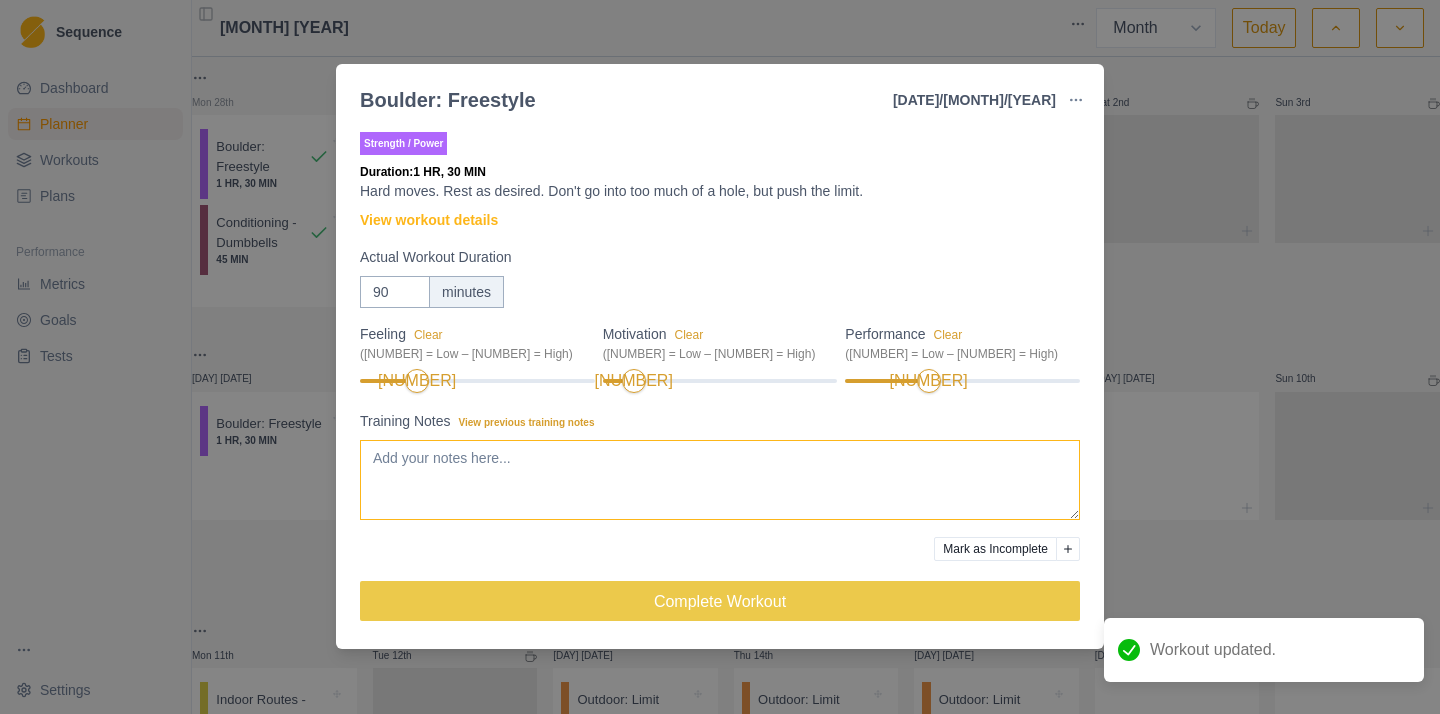 type 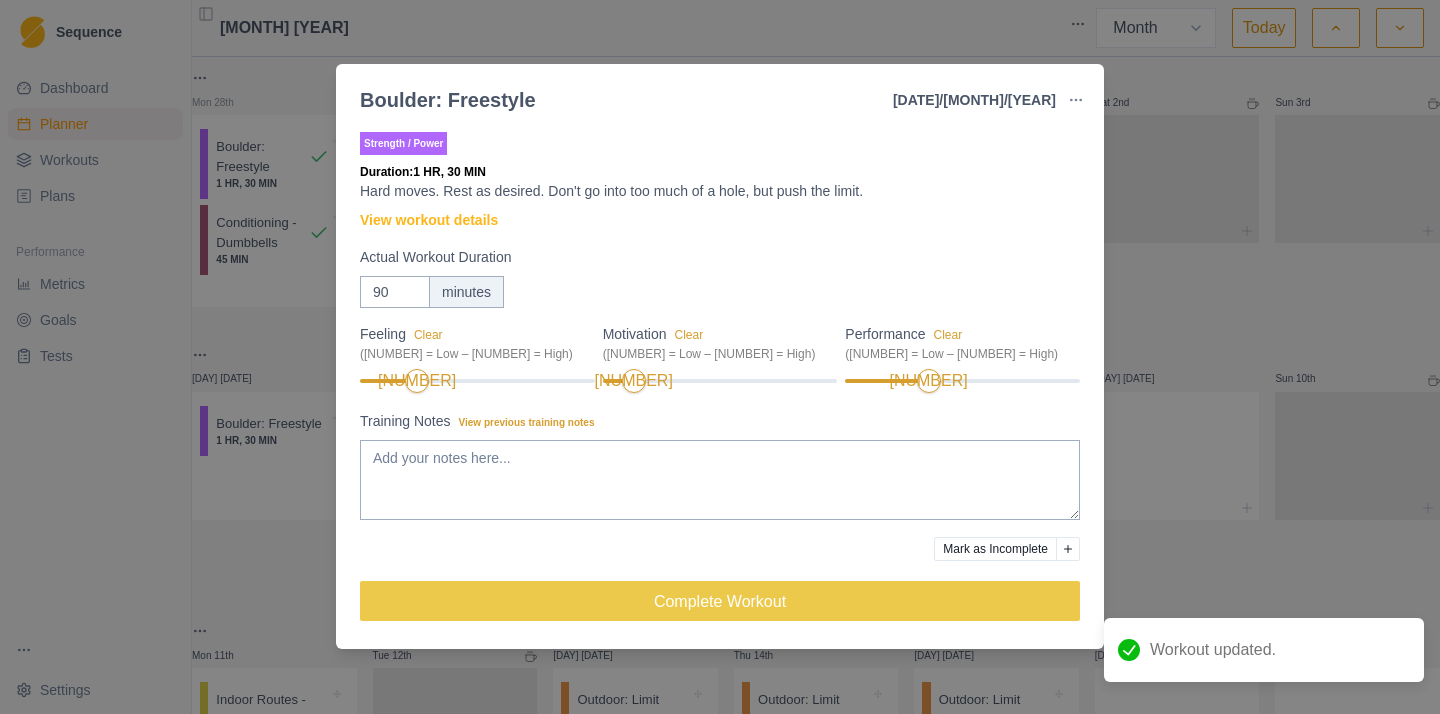 click on "[CITY]: Freestyle 8 Aug 2025 Link To Goal View Workout Metrics Edit Original Workout Reschedule Workout Remove From Schedule Strength / Power Duration:  1 HR, 30 MIN Hard moves. Rest as desired. Don't go into too much of a hole, but push the limit. View workout details Actual Workout Duration 90 minutes Feeling Clear (1 = Low – 10 = High) 3 Motivation Clear (1 = Low – 10 = High) 2 Performance Clear (1 = Low – 10 = High) 4 Training Notes View previous training notes More of a PE/Endurance session. Low motivation, new boulders on [CITY] set turned to circuits on Bay crimp wall Mark as Incomplete Complete Workout" at bounding box center [720, 357] 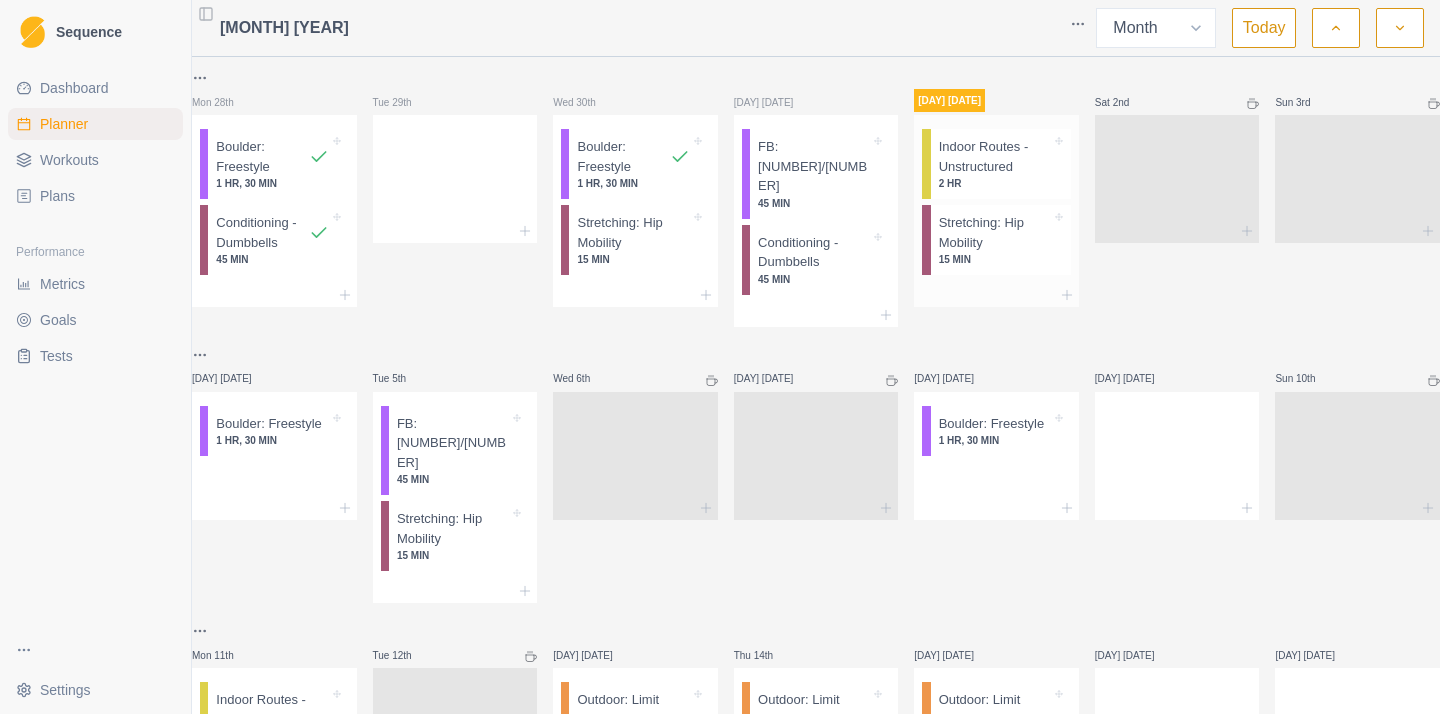 click on "Indoor Routes - Unstructured" at bounding box center [995, 156] 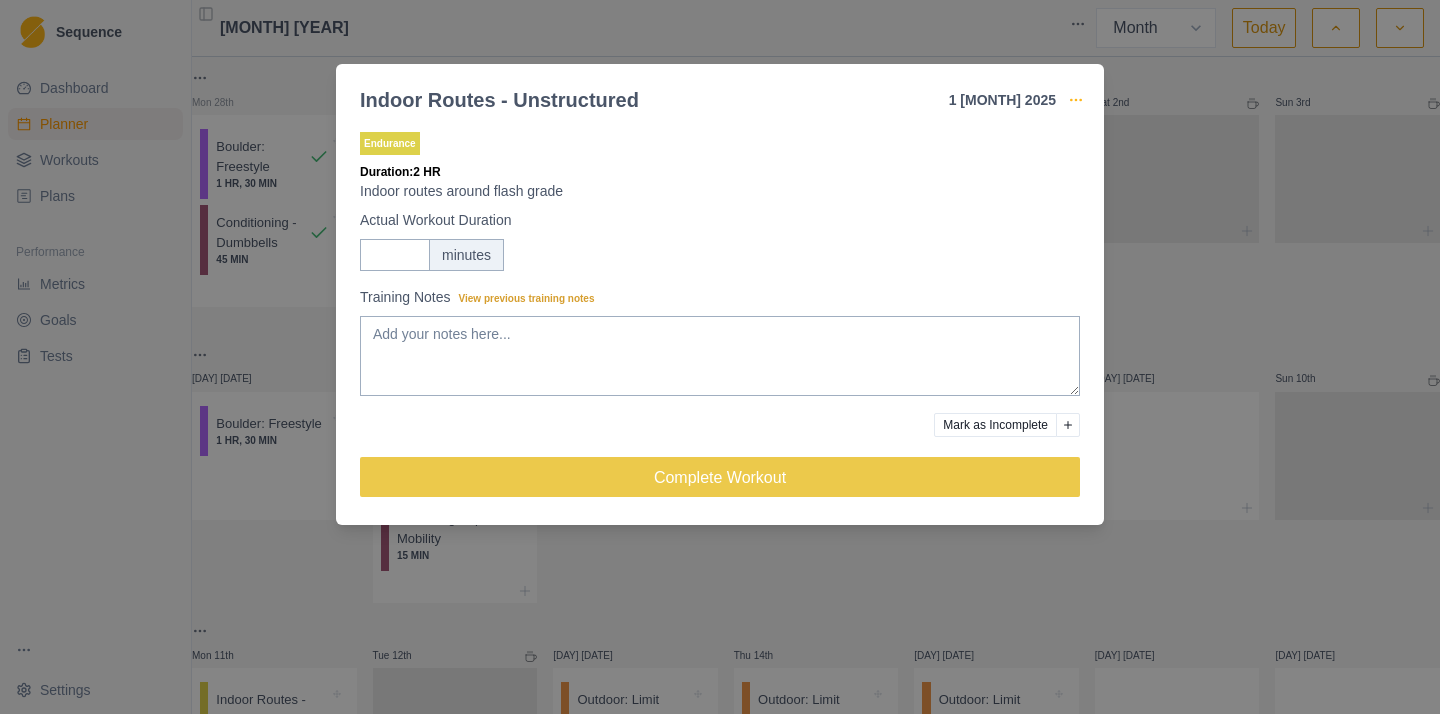 click 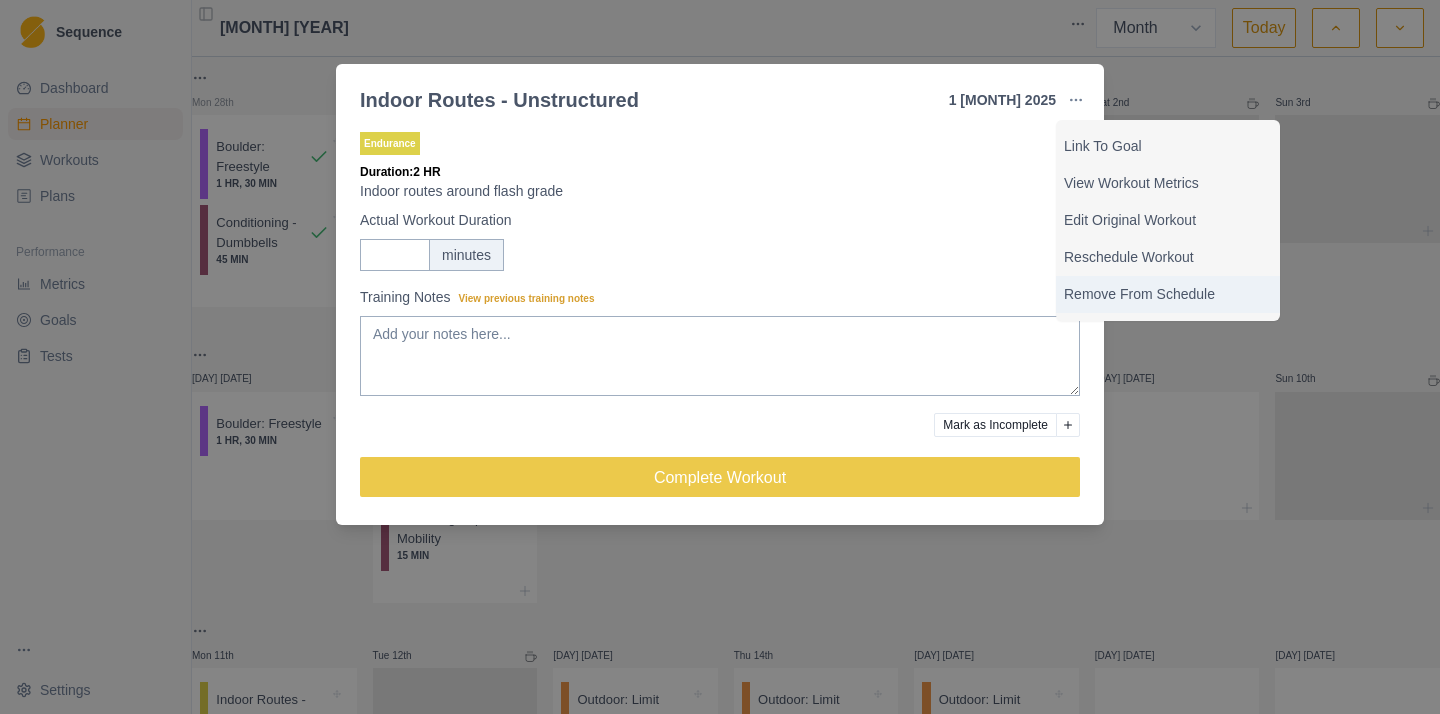 click on "Remove From Schedule" at bounding box center [1168, 294] 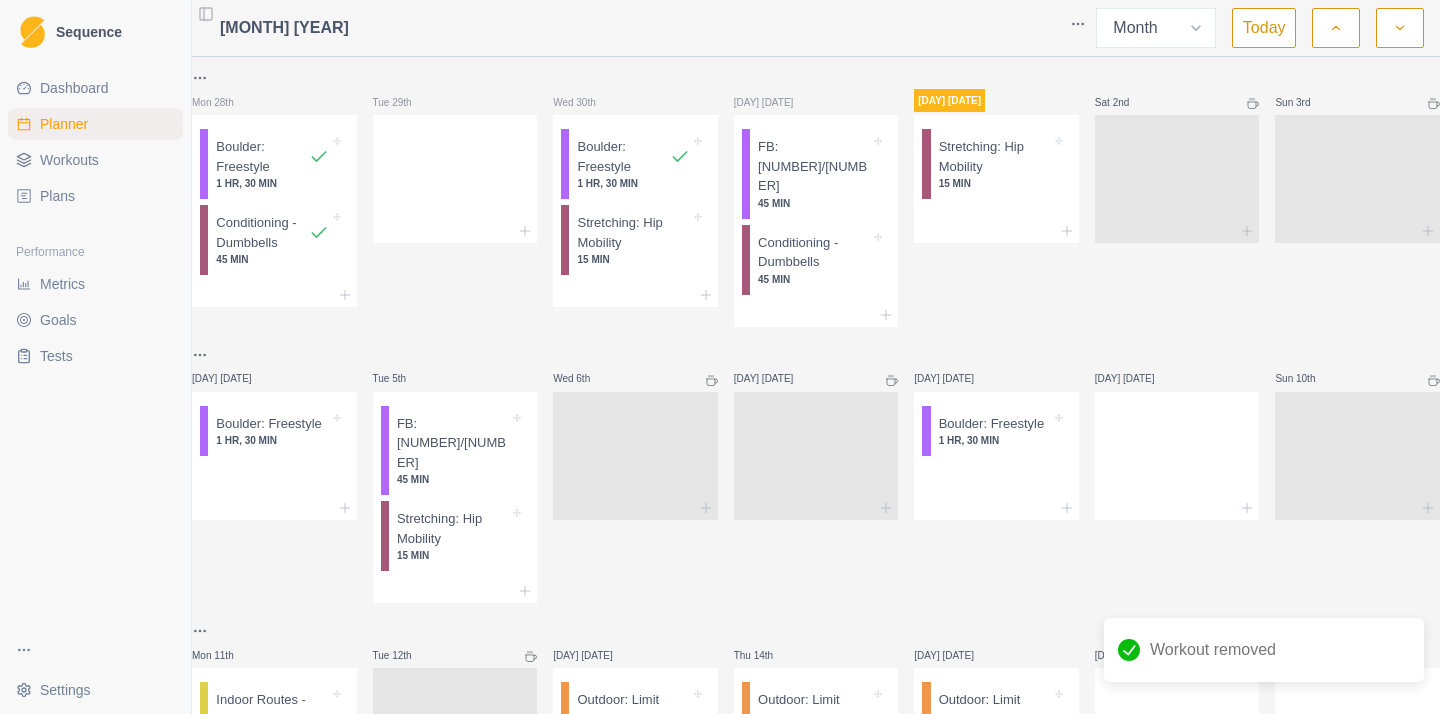 click on "45 MIN" at bounding box center [814, 203] 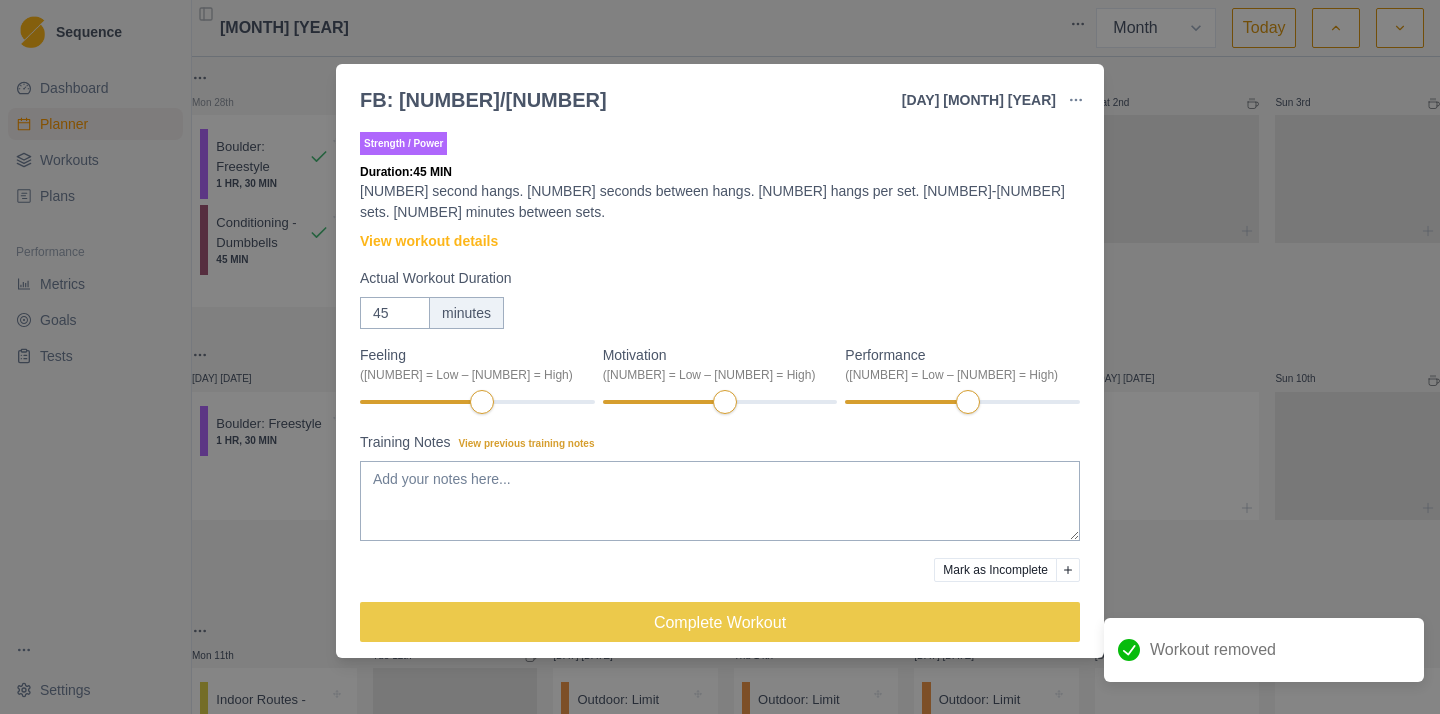 click at bounding box center [1076, 100] 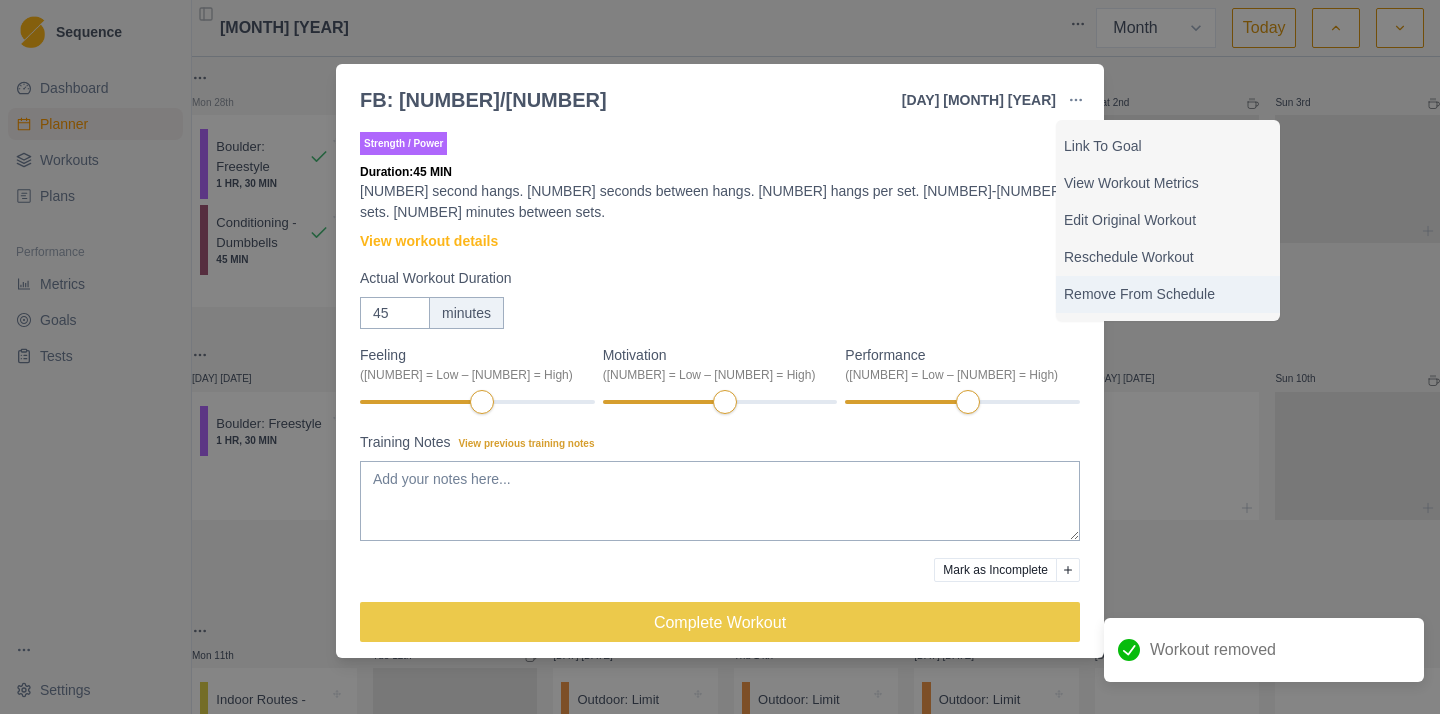 click on "Remove From Schedule" at bounding box center (1168, 294) 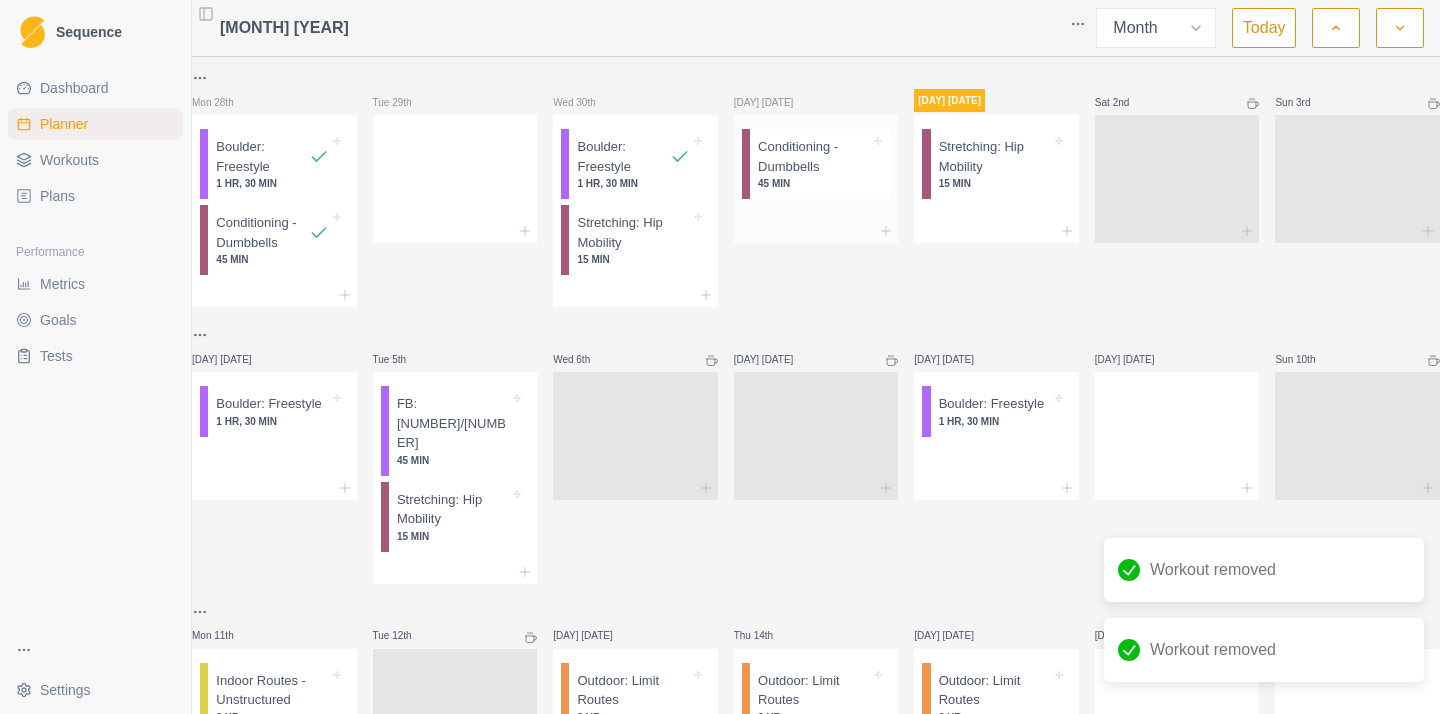click on "Conditioning - Dumbbells" at bounding box center (814, 156) 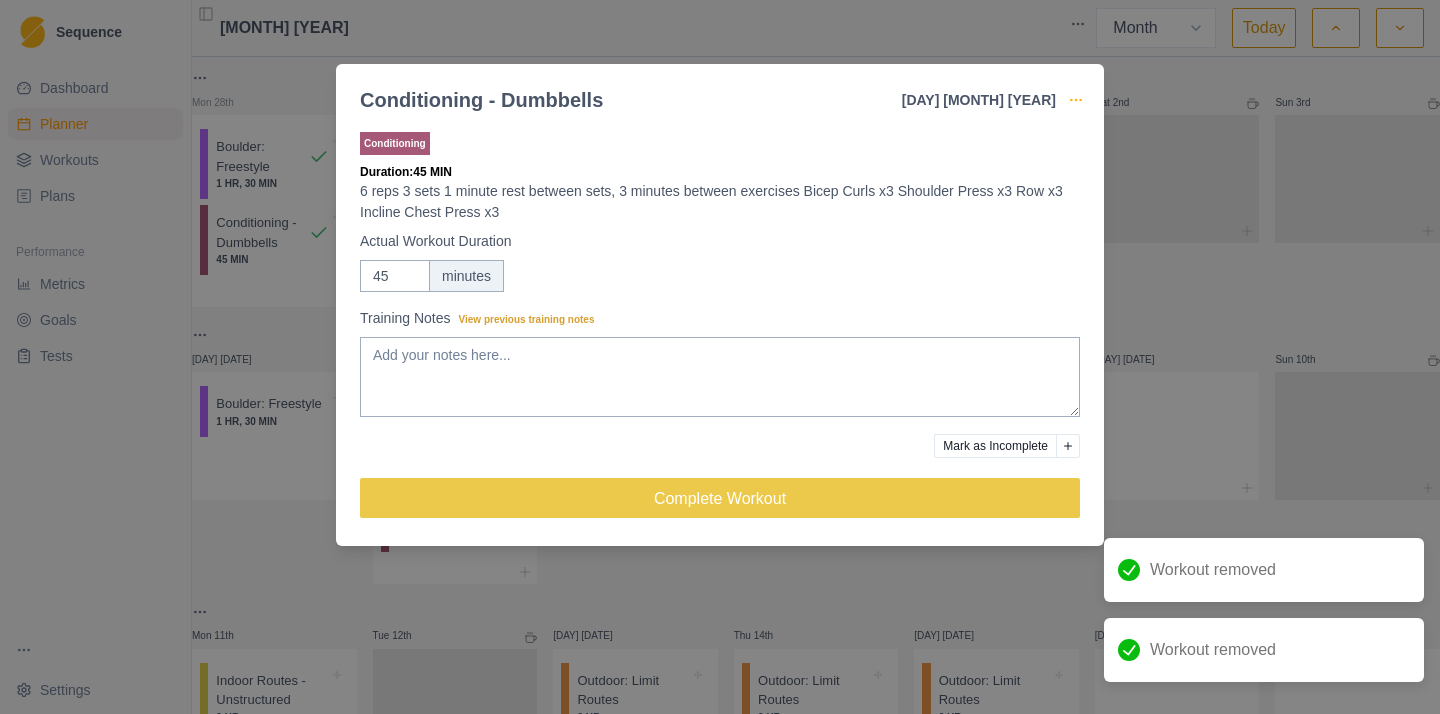 click 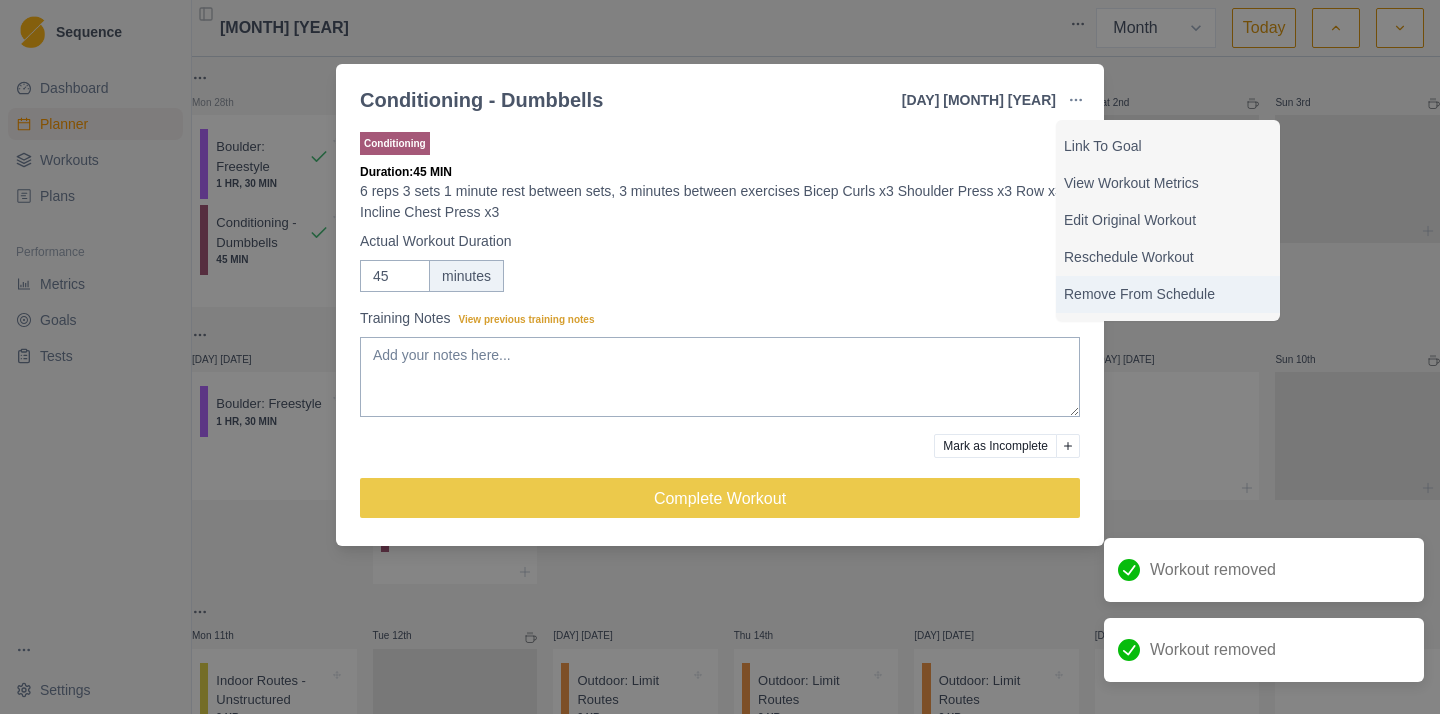 click on "Remove From Schedule" at bounding box center [1168, 294] 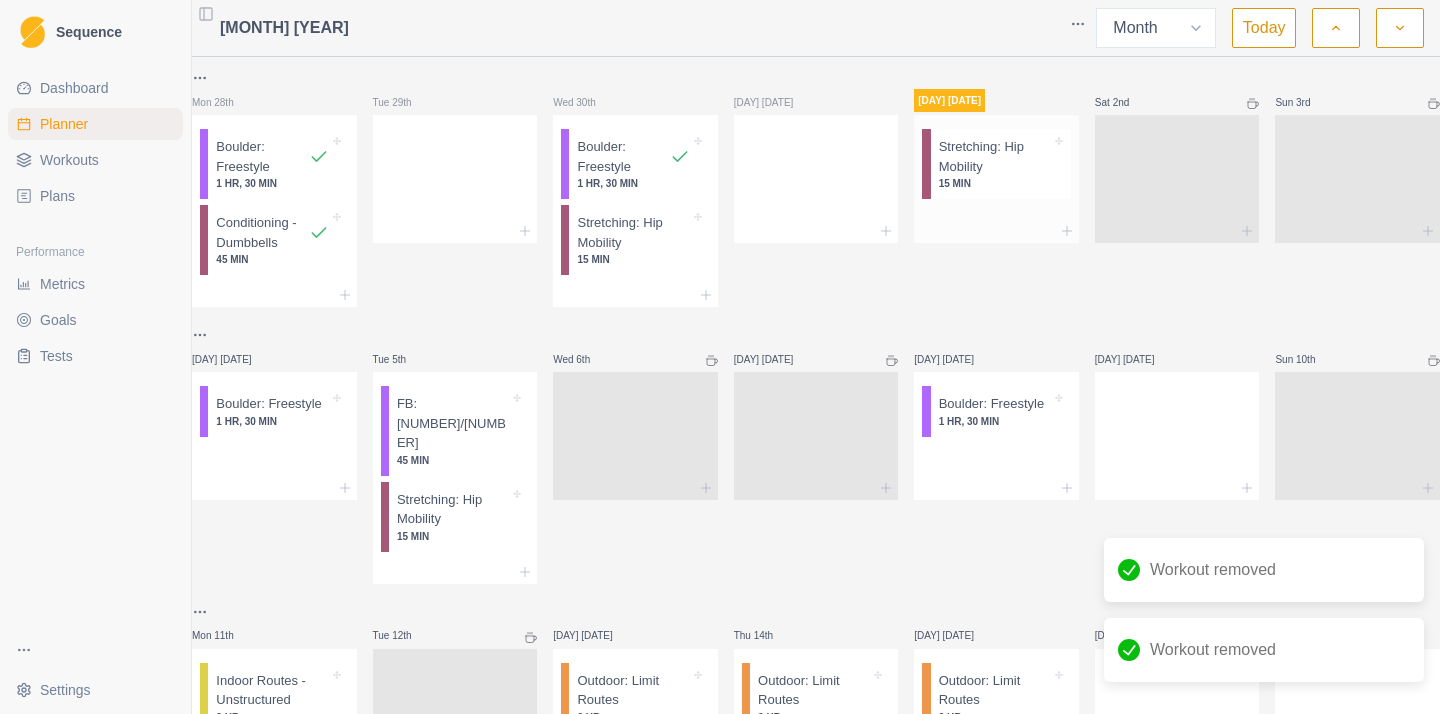 click on "Stretching: Hip Mobility" at bounding box center [995, 156] 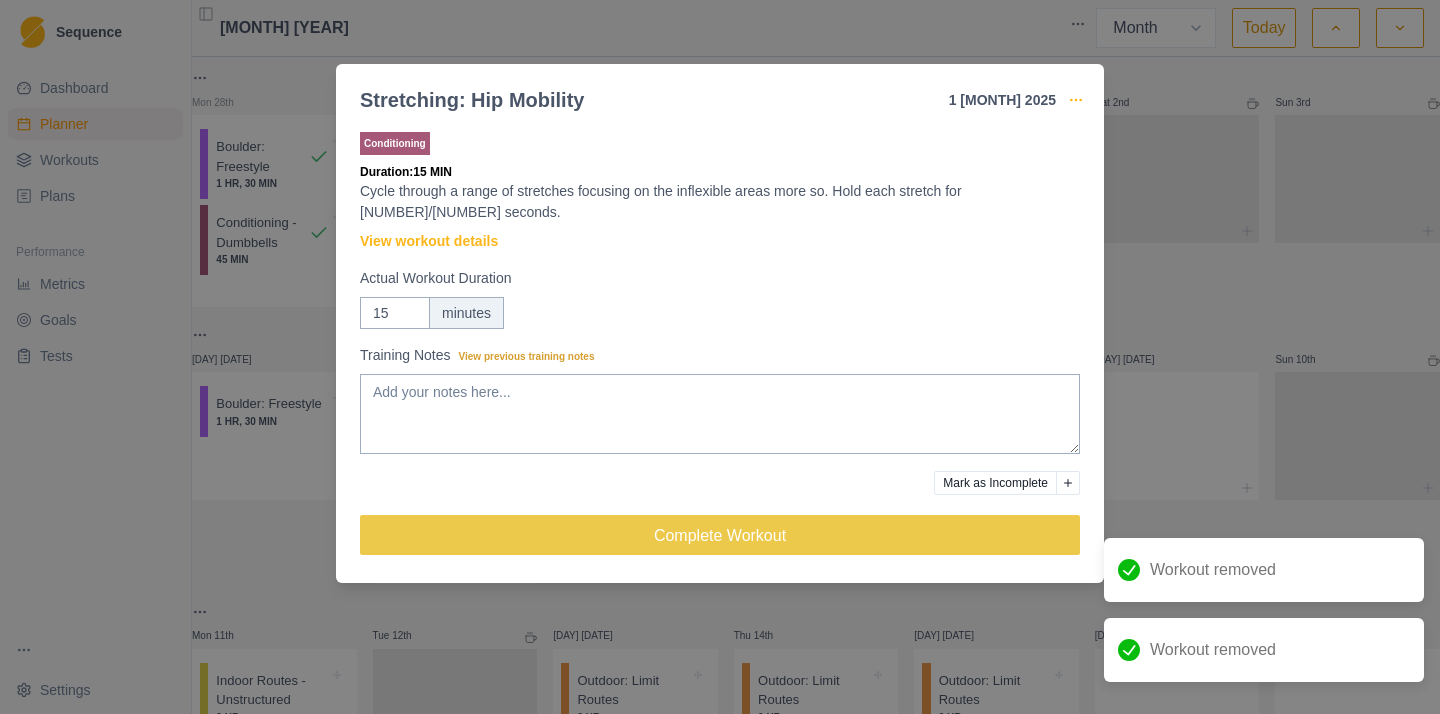 click 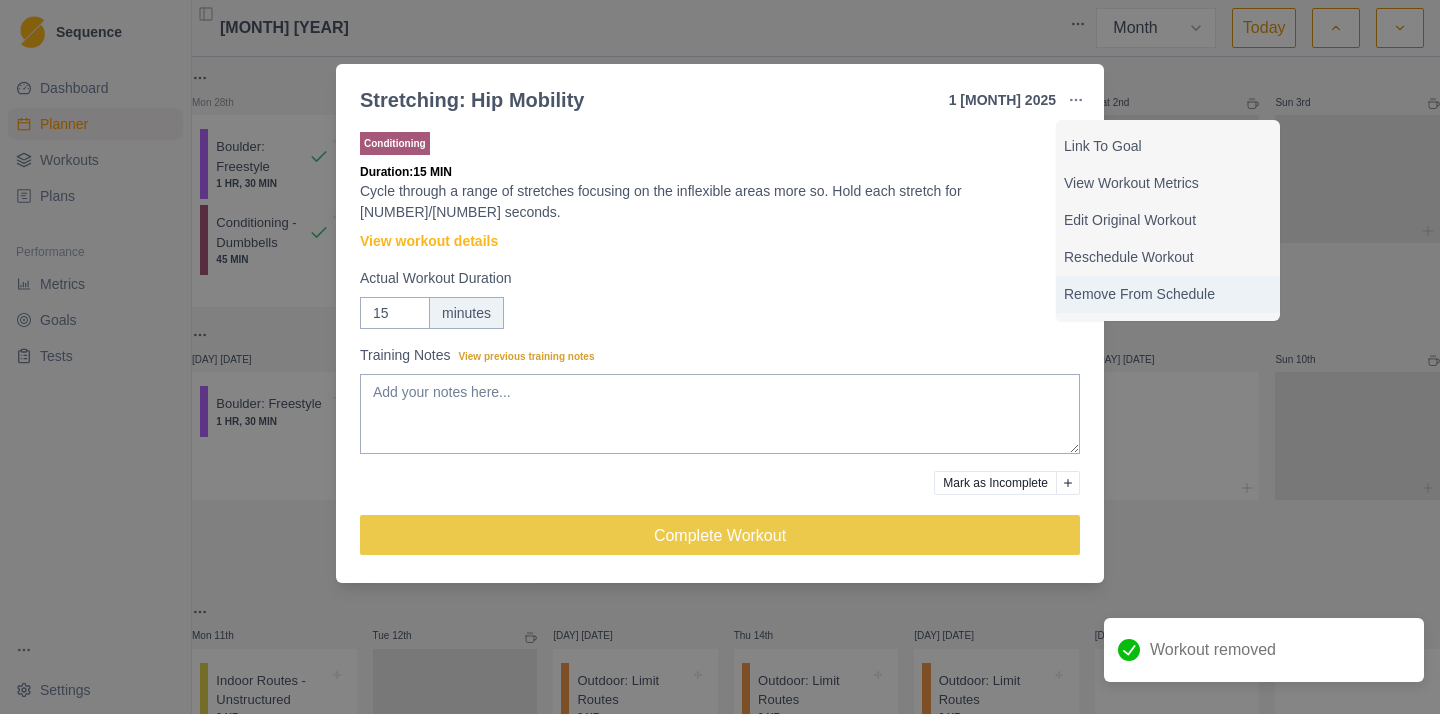 click on "Remove From Schedule" at bounding box center (1168, 294) 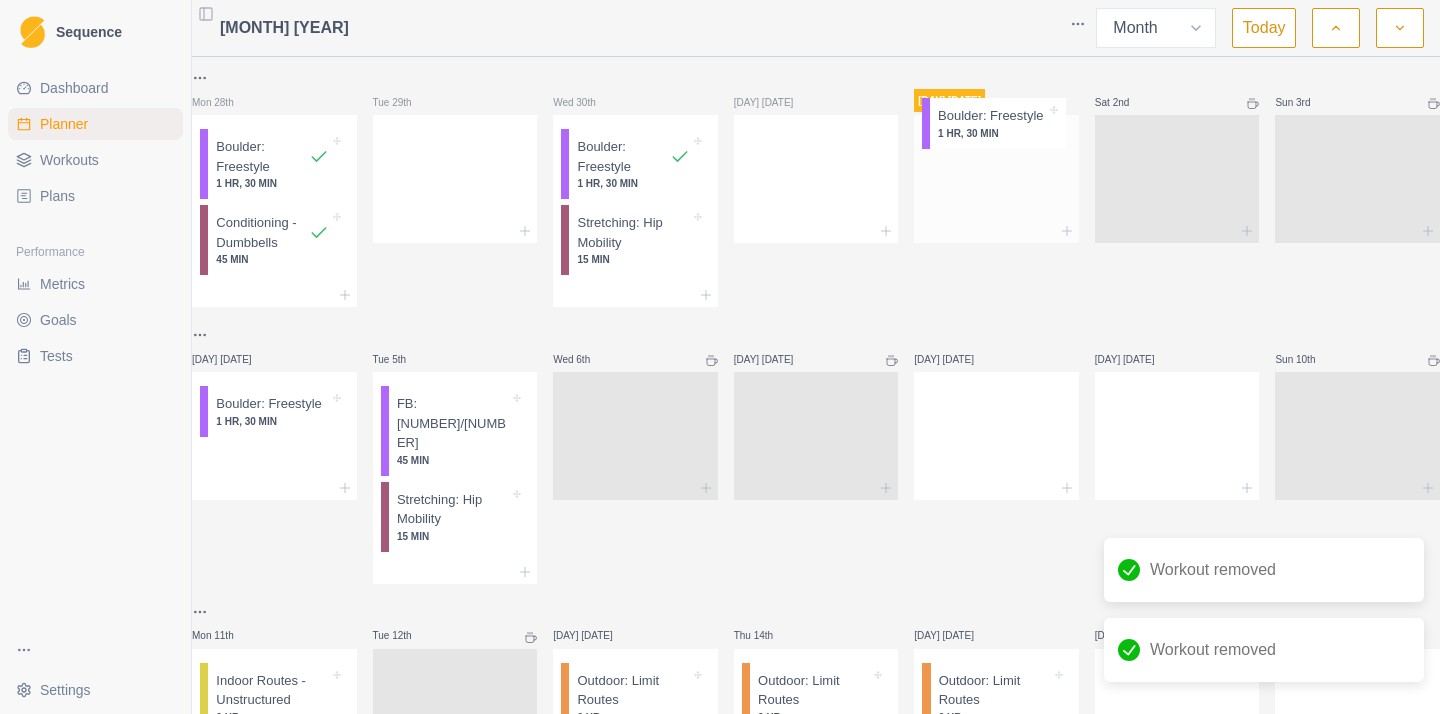 drag, startPoint x: 997, startPoint y: 432, endPoint x: 1006, endPoint y: 152, distance: 280.1446 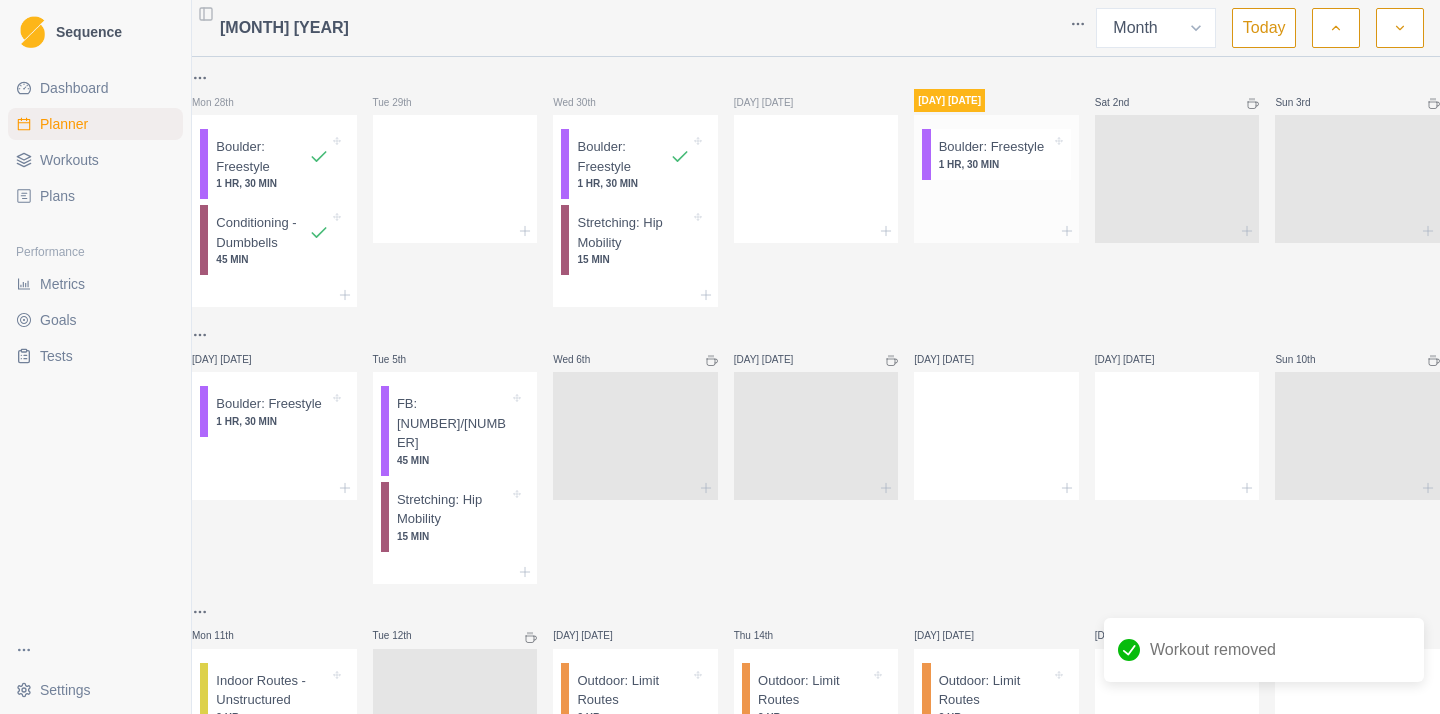 click on "Boulder: Freestyle" at bounding box center [992, 147] 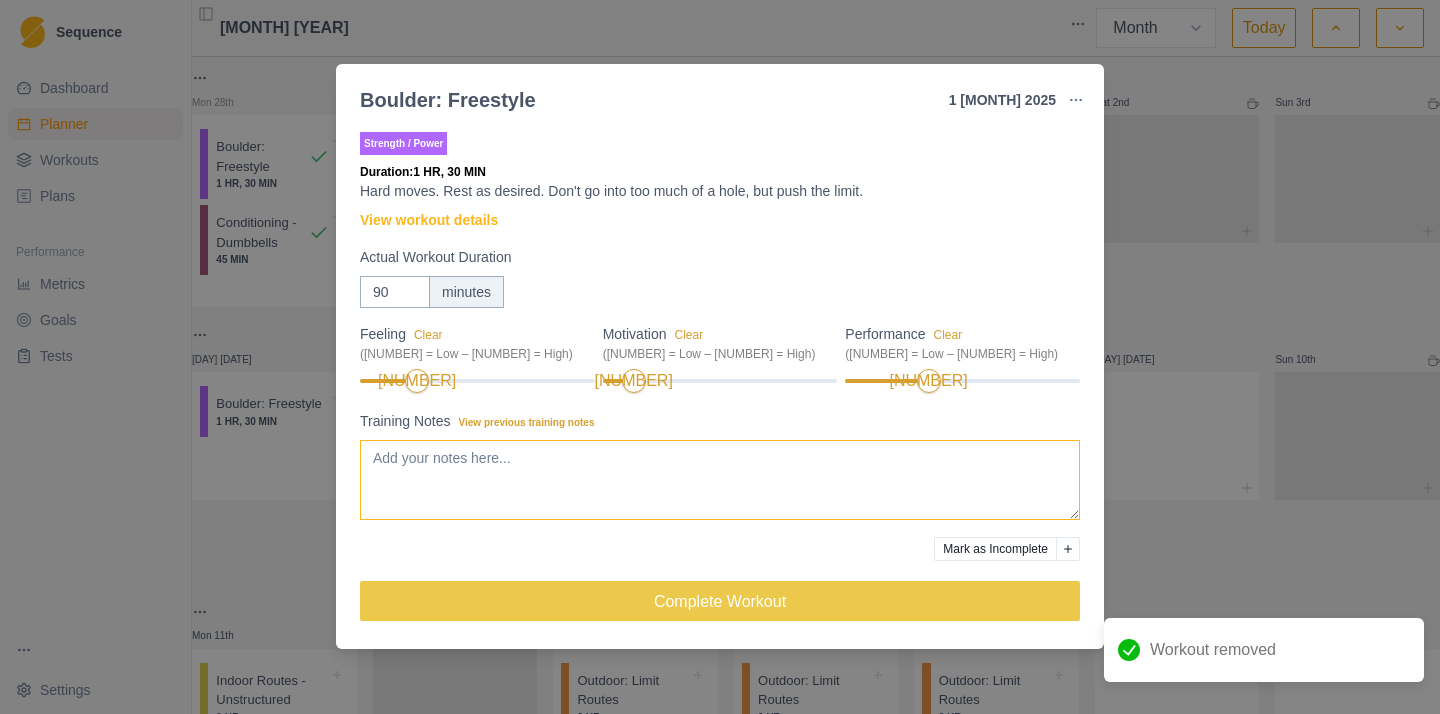 click on "Training Notes View previous training notes" at bounding box center (720, 480) 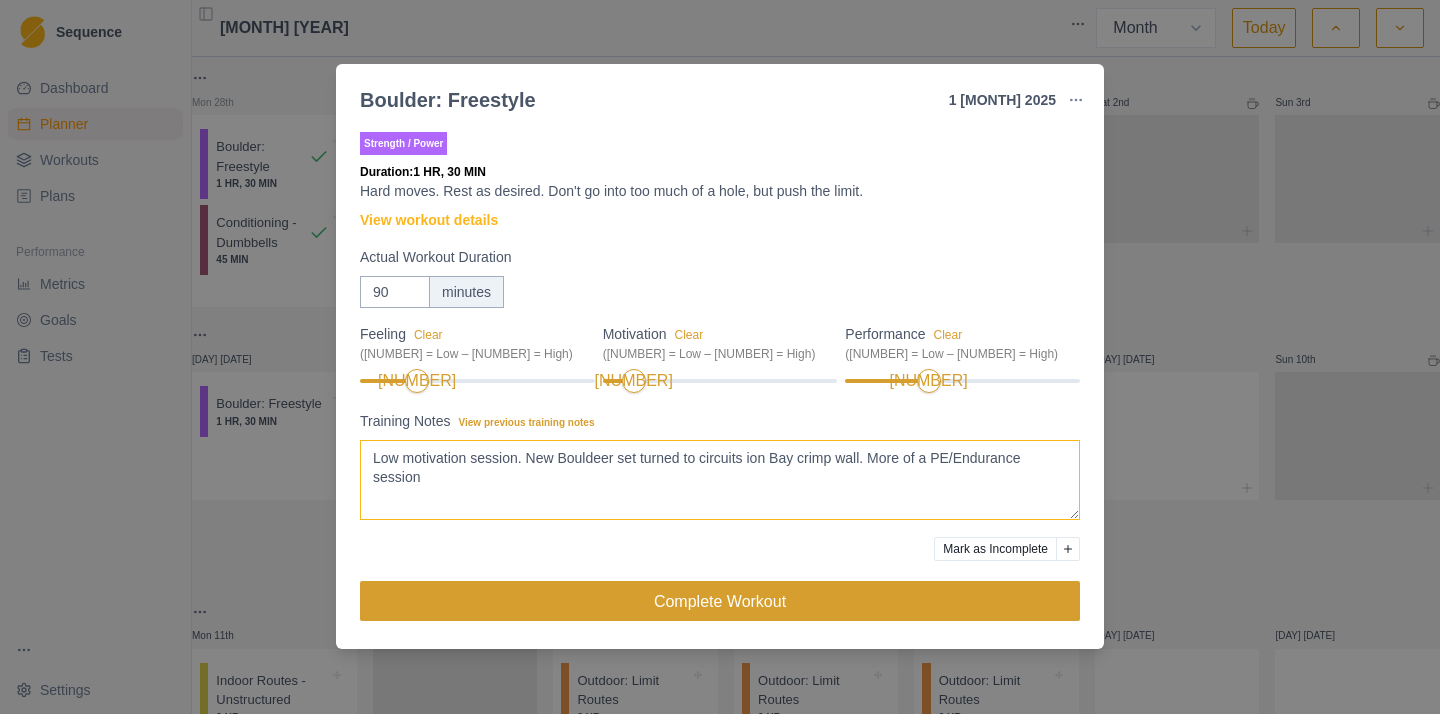 type on "Low motivation session. New Bouldeer set turned to circuits ion Bay crimp wall. More of a PE/Endurance session" 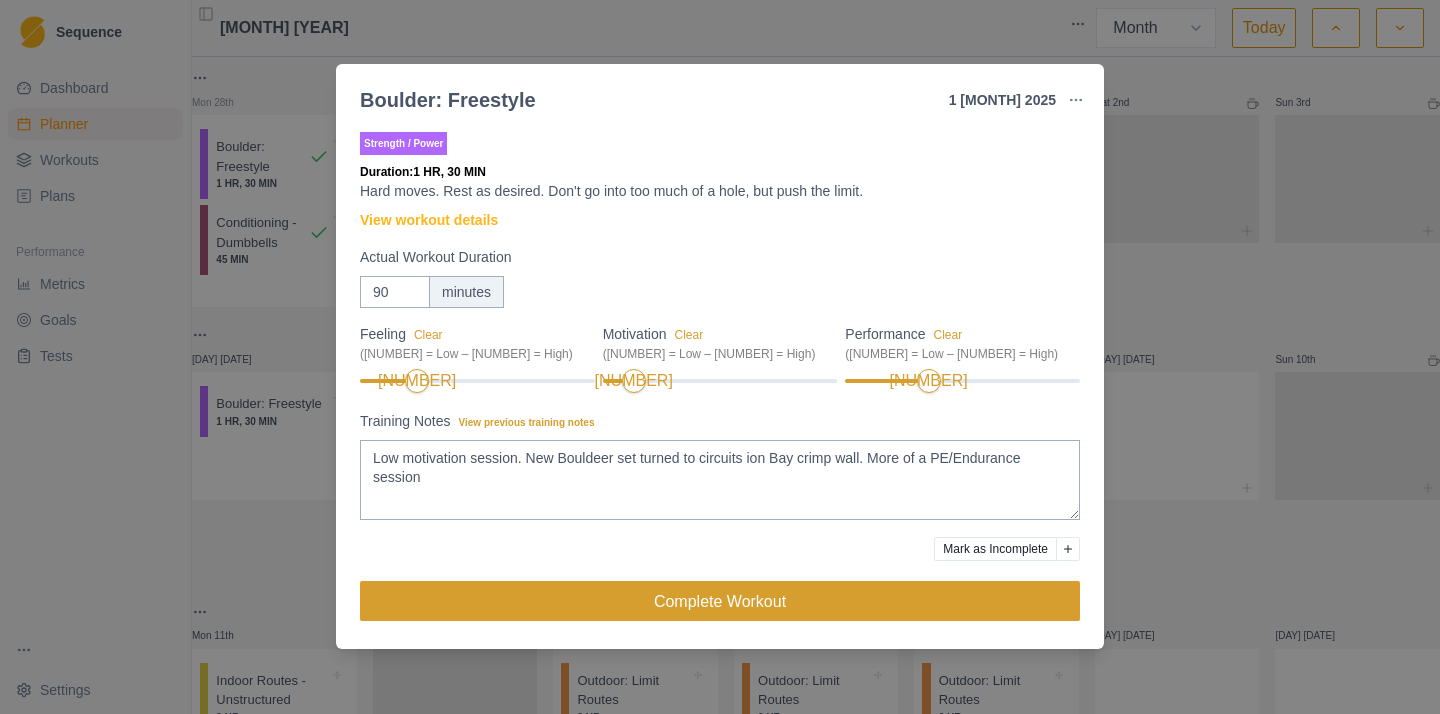 click on "Complete Workout" at bounding box center (720, 601) 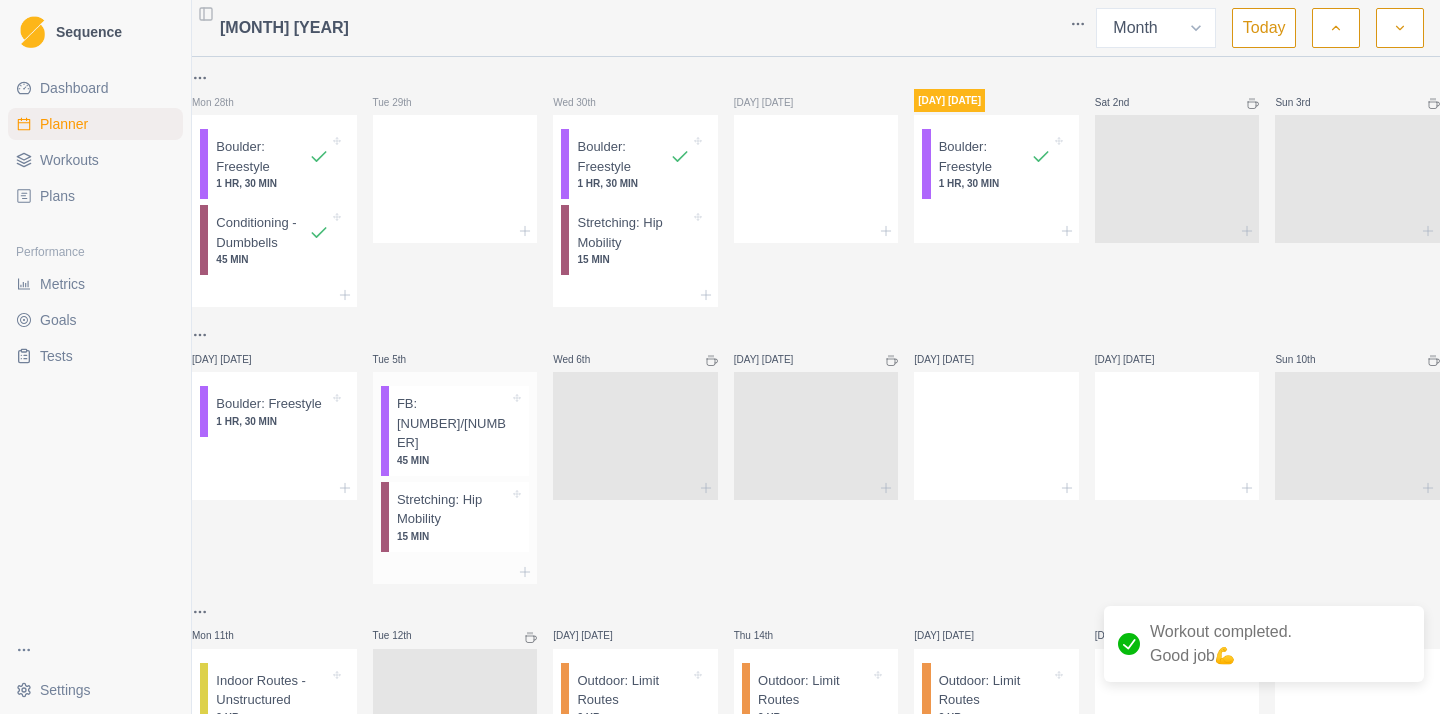 click at bounding box center [509, 423] 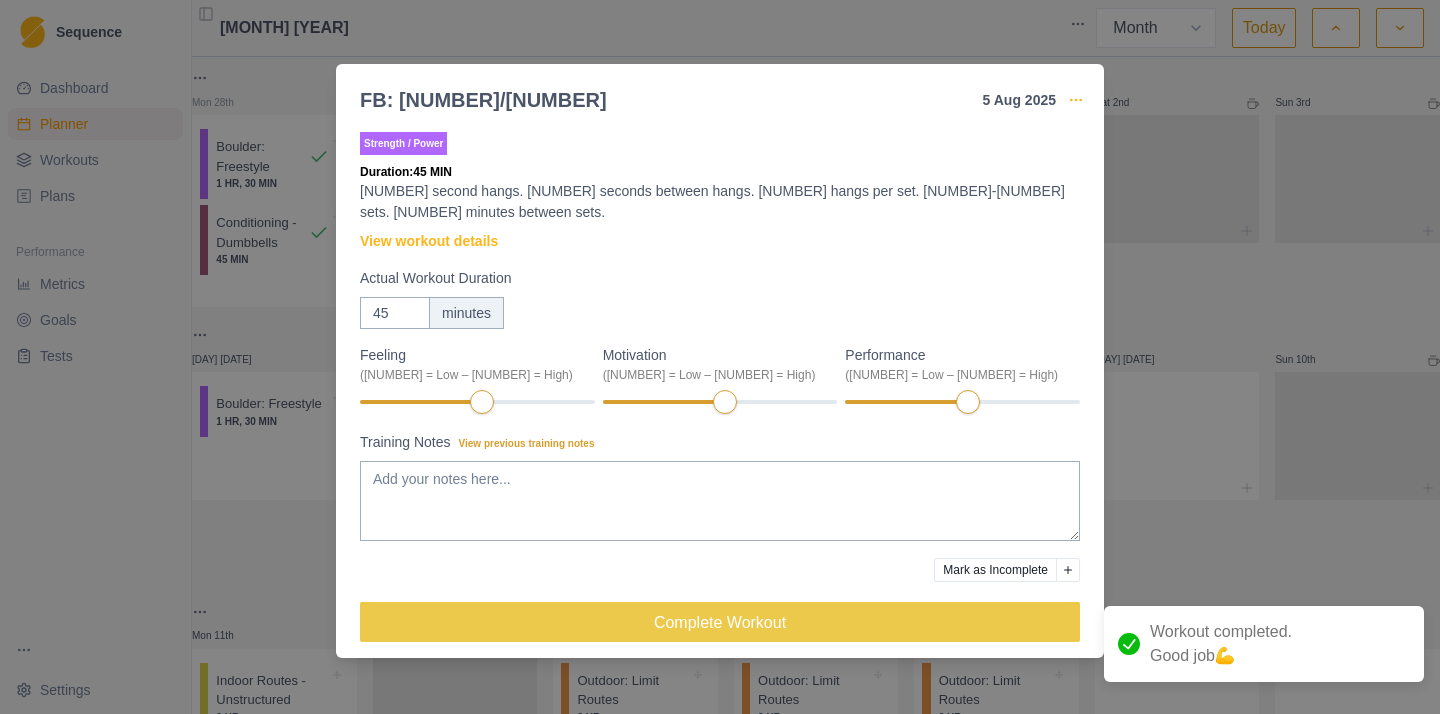 click 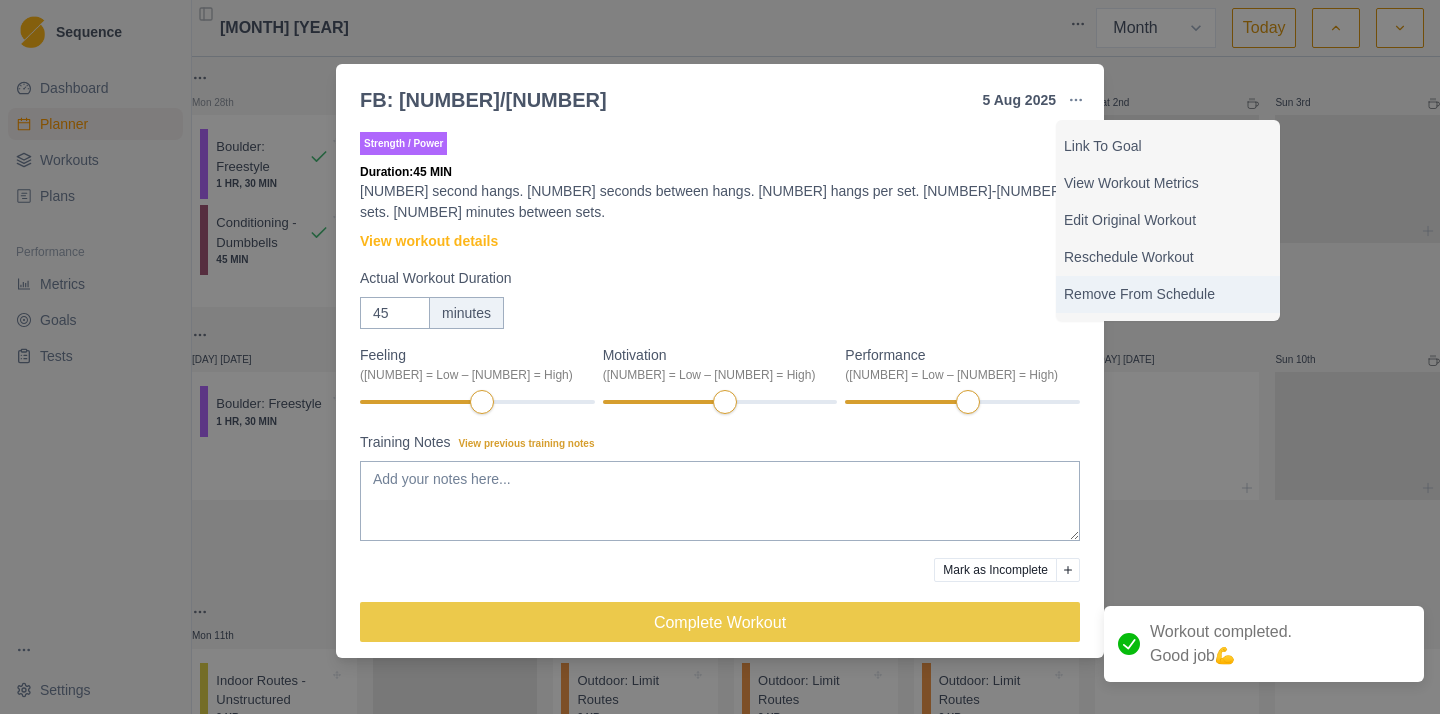 click on "Remove From Schedule" at bounding box center (1168, 294) 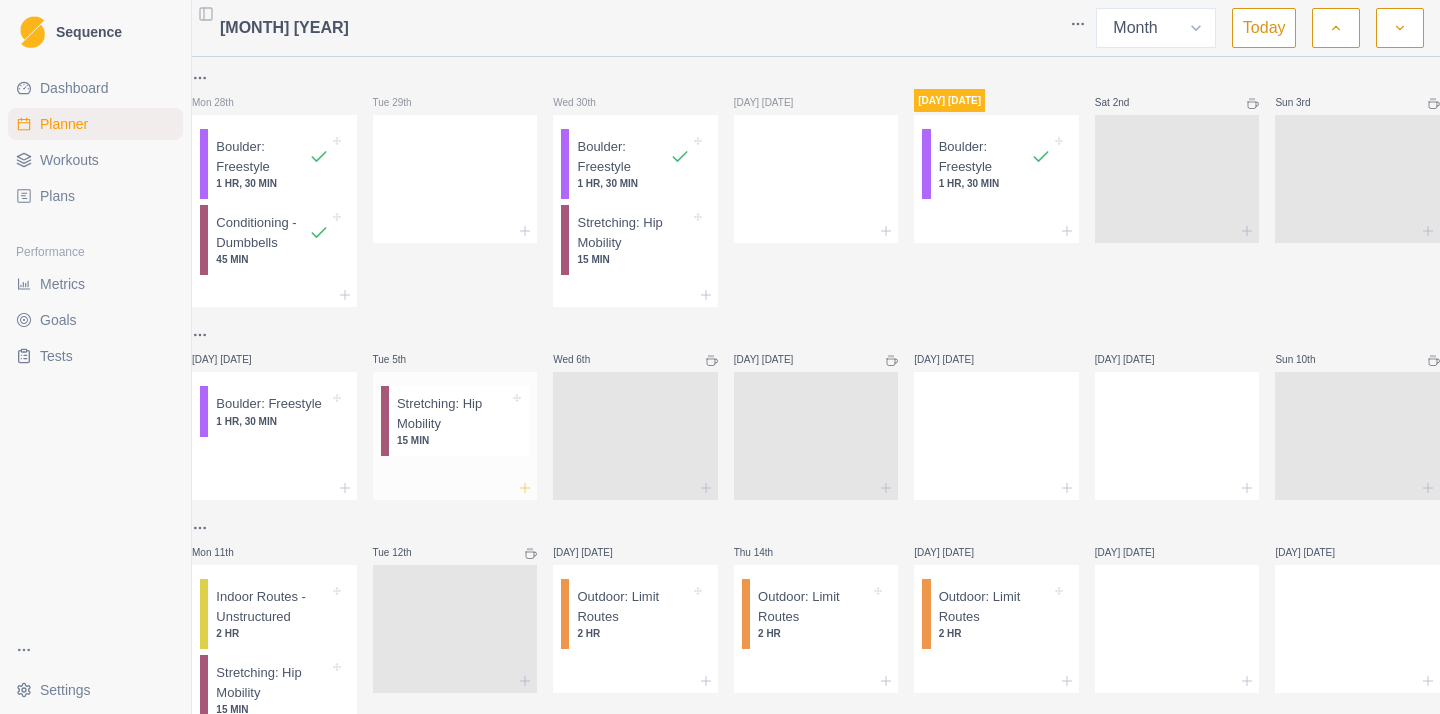 click 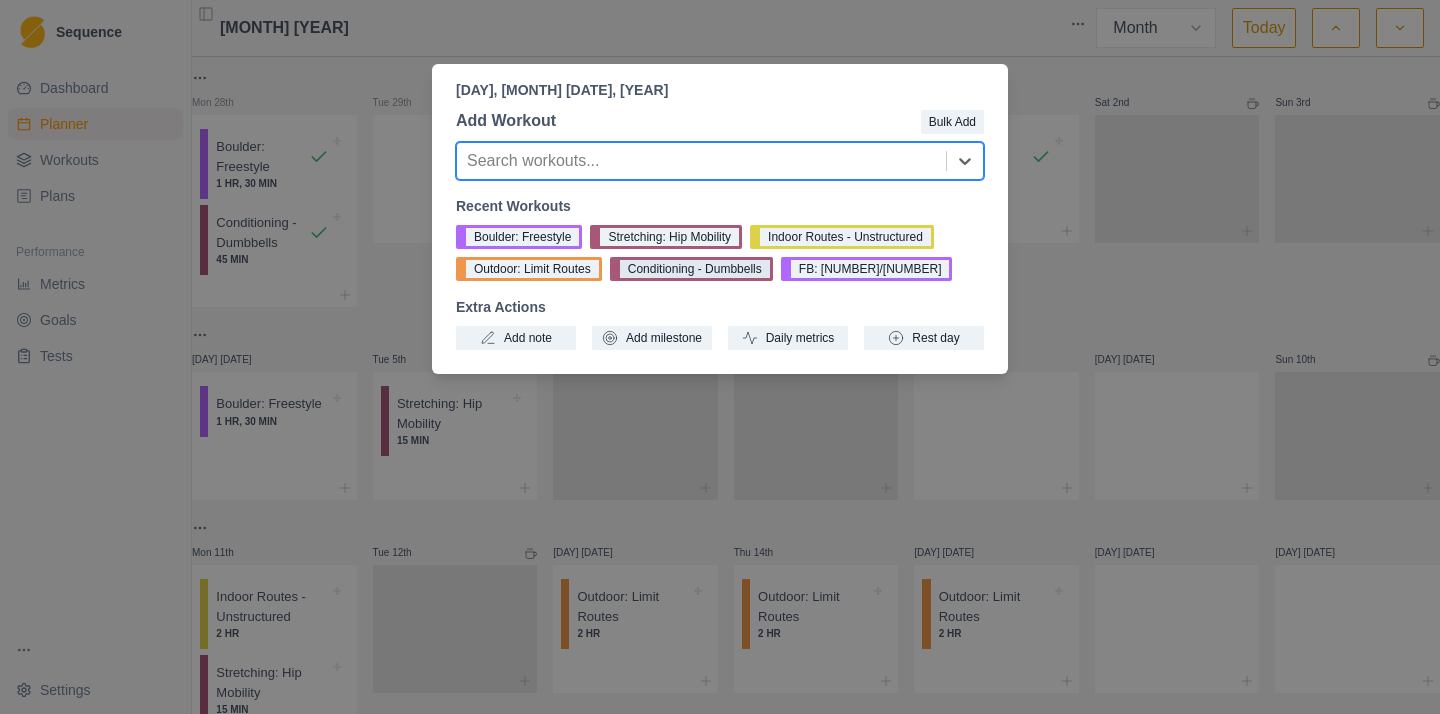 click on "Conditioning - Dumbbells" at bounding box center [691, 269] 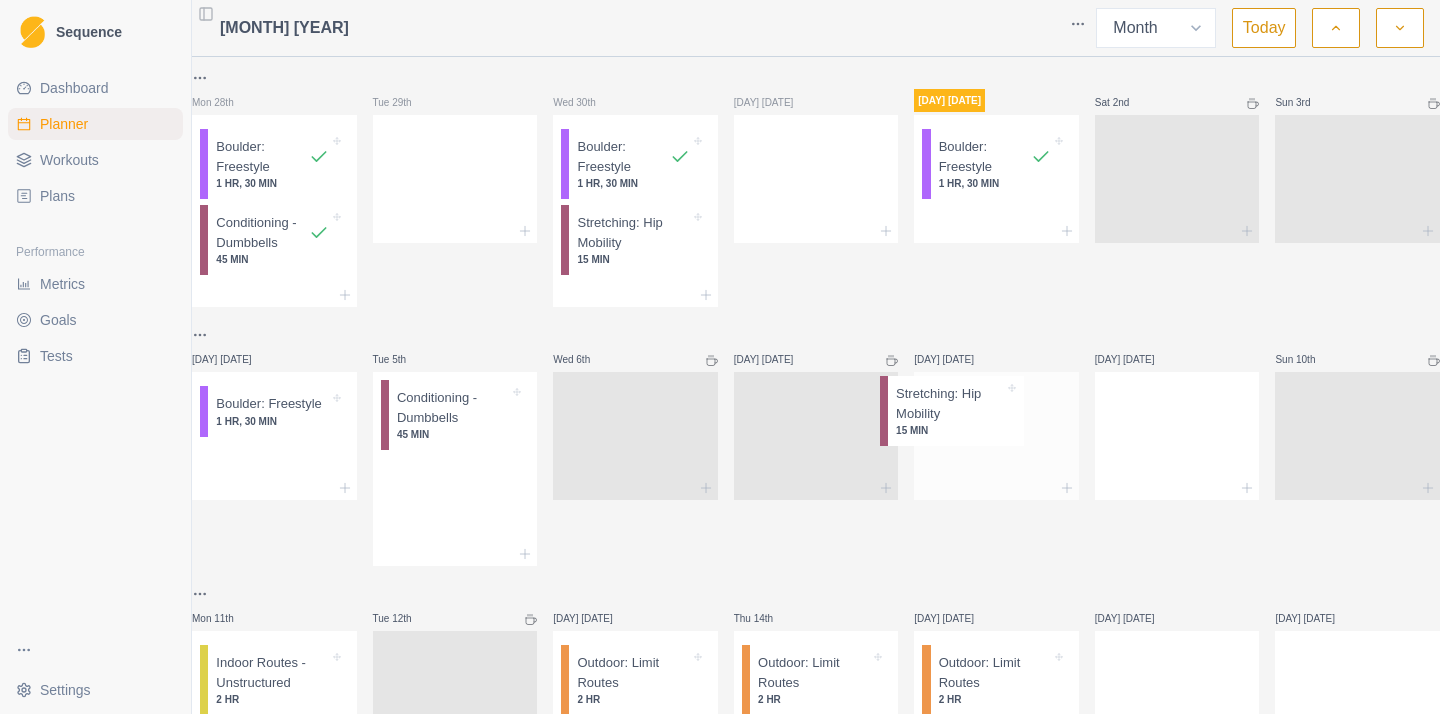 drag, startPoint x: 466, startPoint y: 422, endPoint x: 974, endPoint y: 408, distance: 508.19287 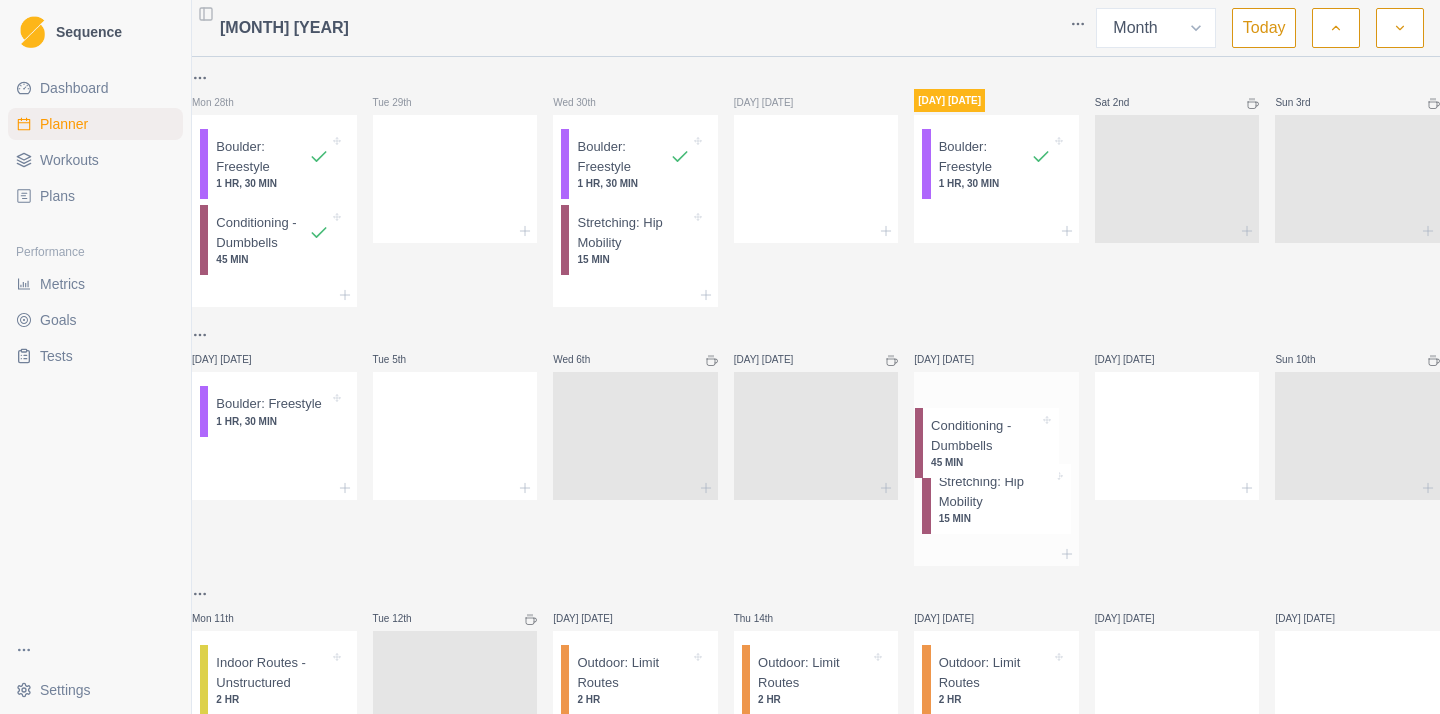 drag, startPoint x: 449, startPoint y: 442, endPoint x: 992, endPoint y: 458, distance: 543.23566 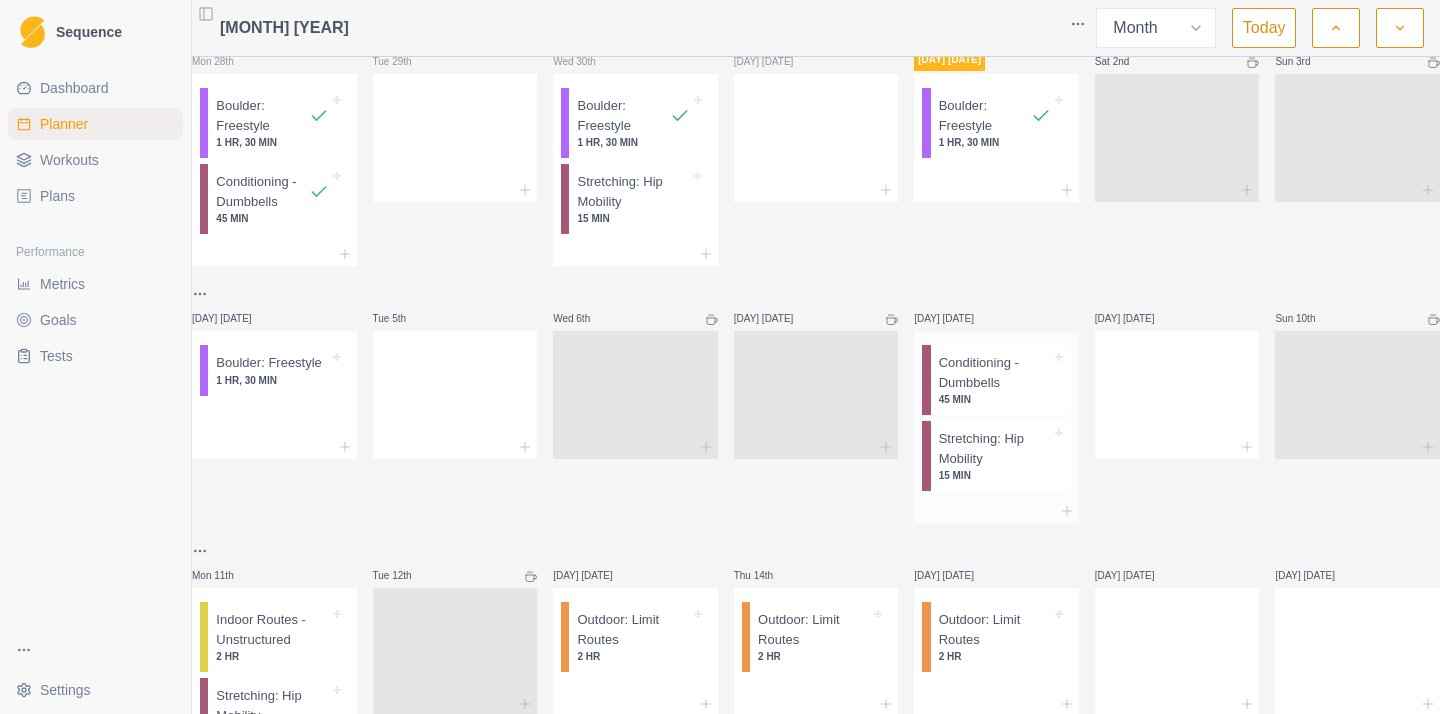 scroll, scrollTop: 53, scrollLeft: 0, axis: vertical 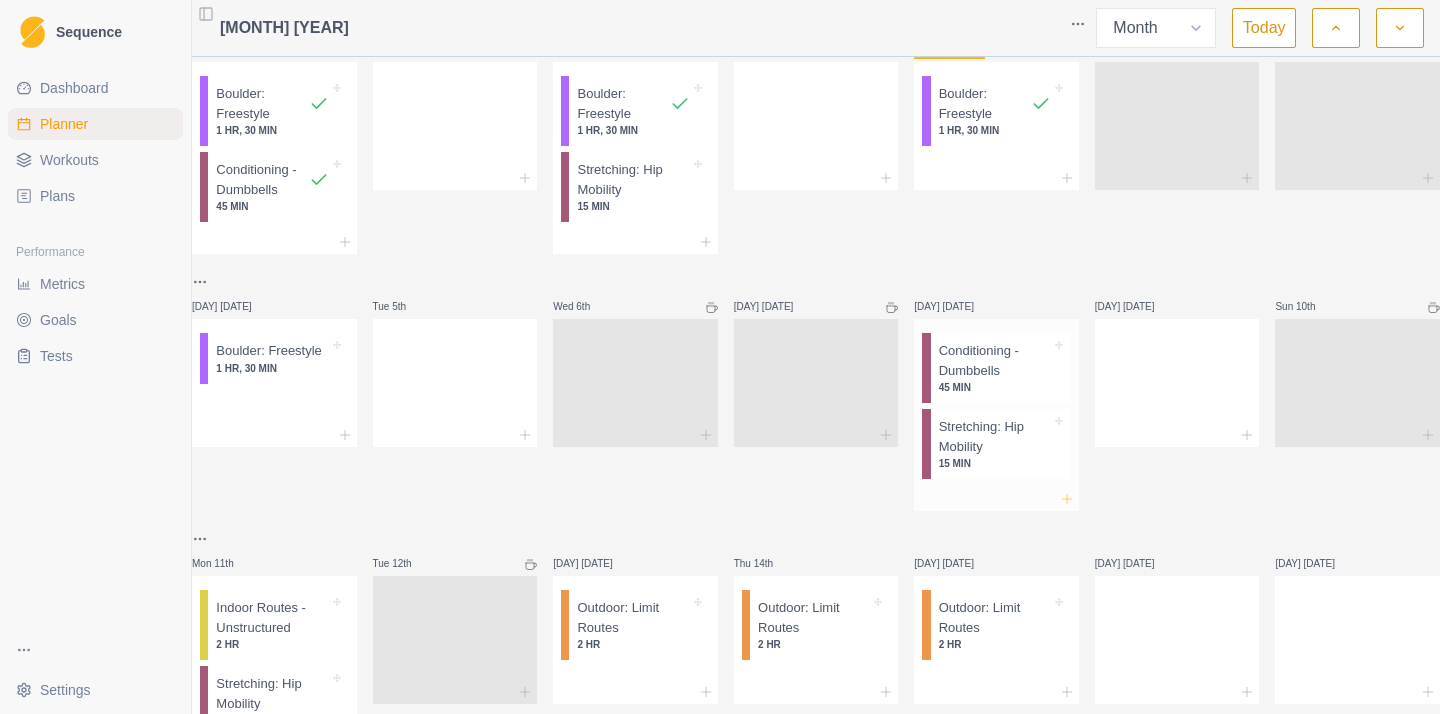 click 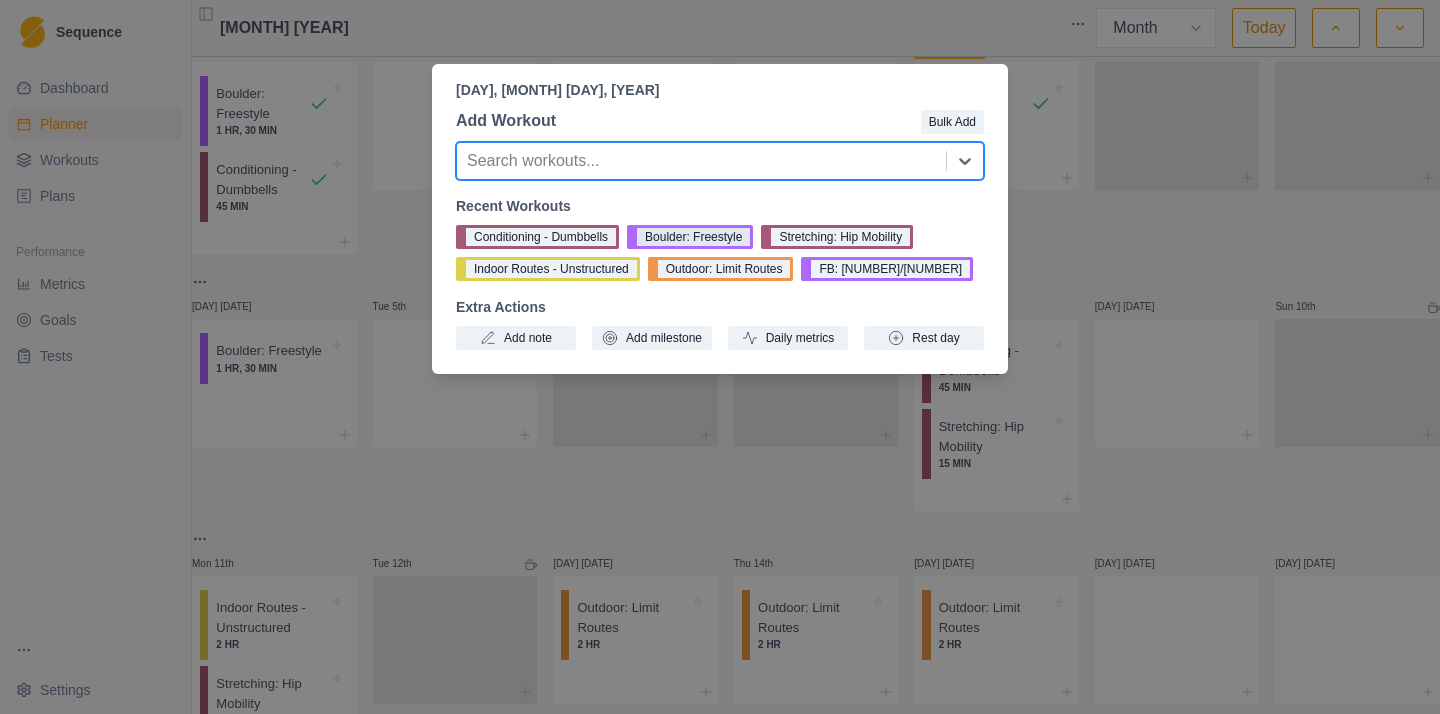 click on "Boulder: Freestyle" at bounding box center [690, 237] 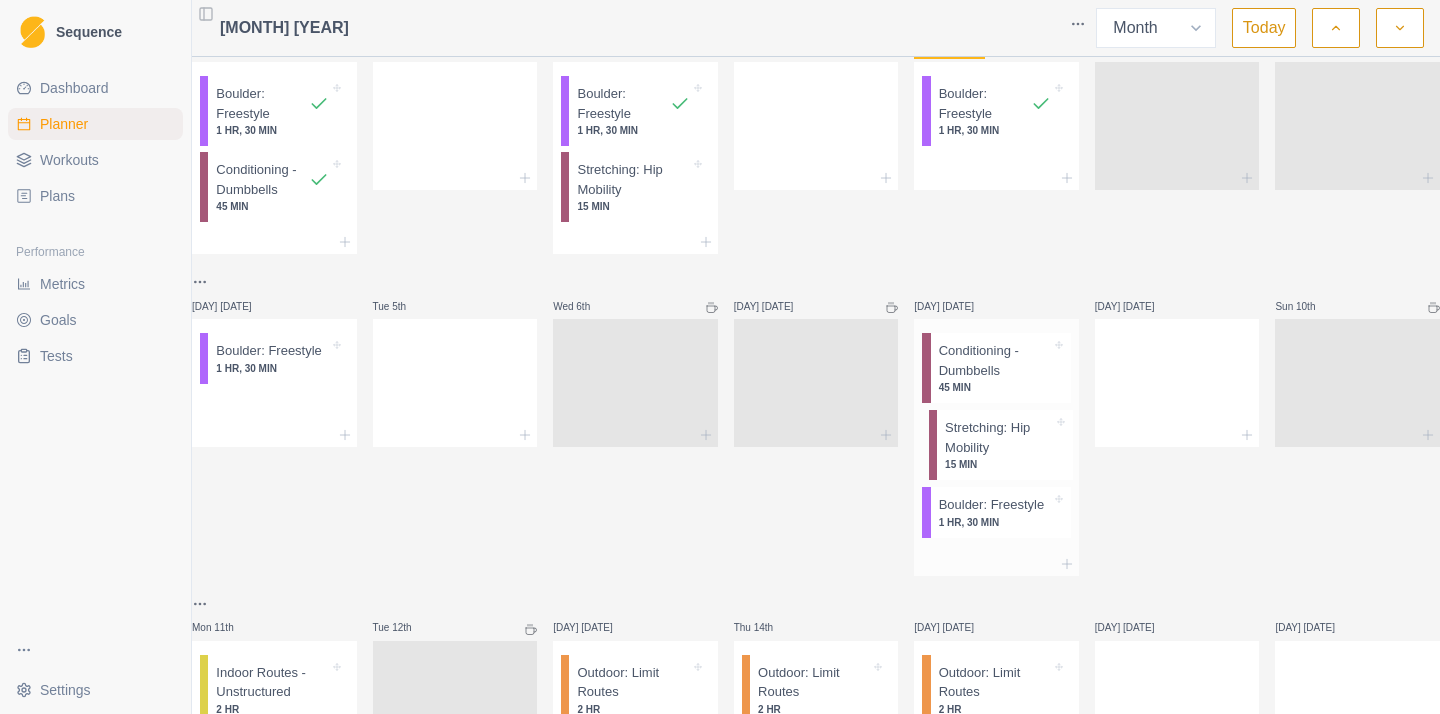 drag, startPoint x: 1006, startPoint y: 458, endPoint x: 994, endPoint y: 459, distance: 12.0415945 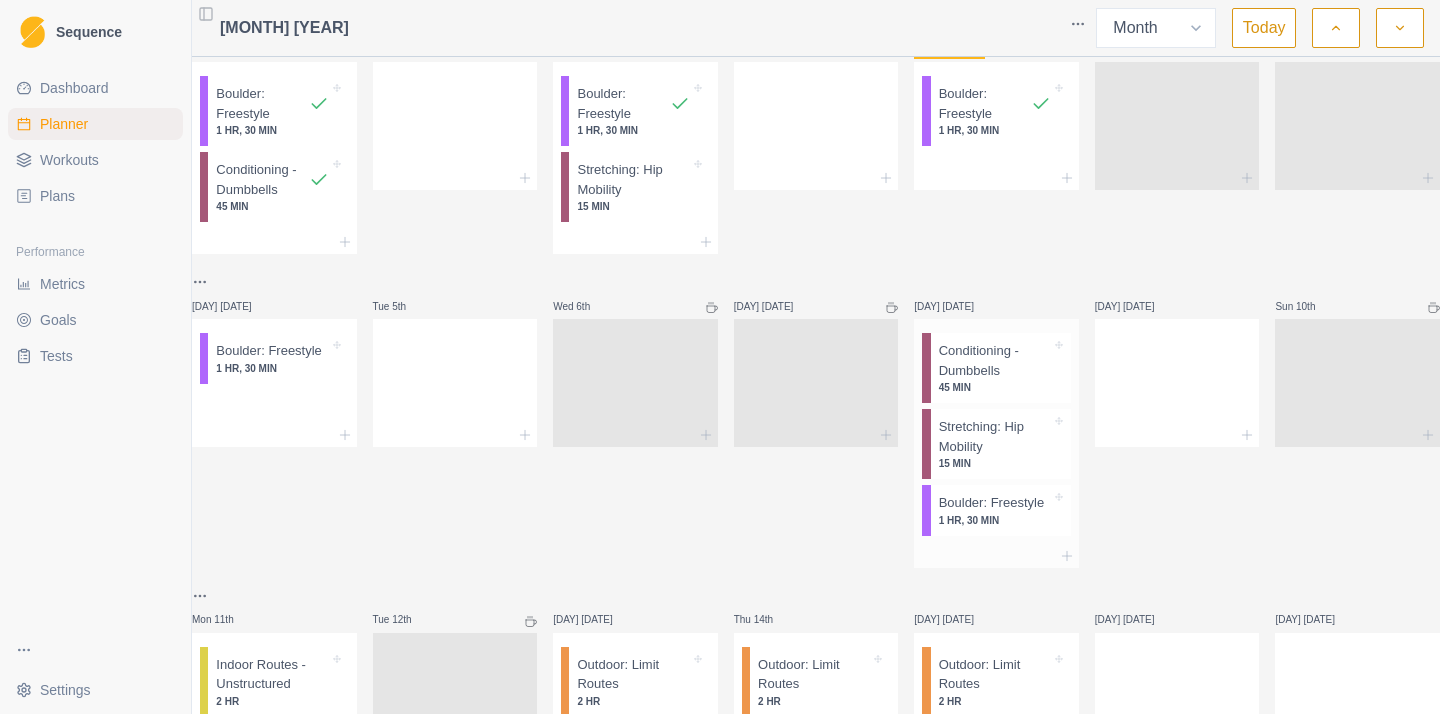 click on "Conditioning - Dumbbells" at bounding box center [995, 360] 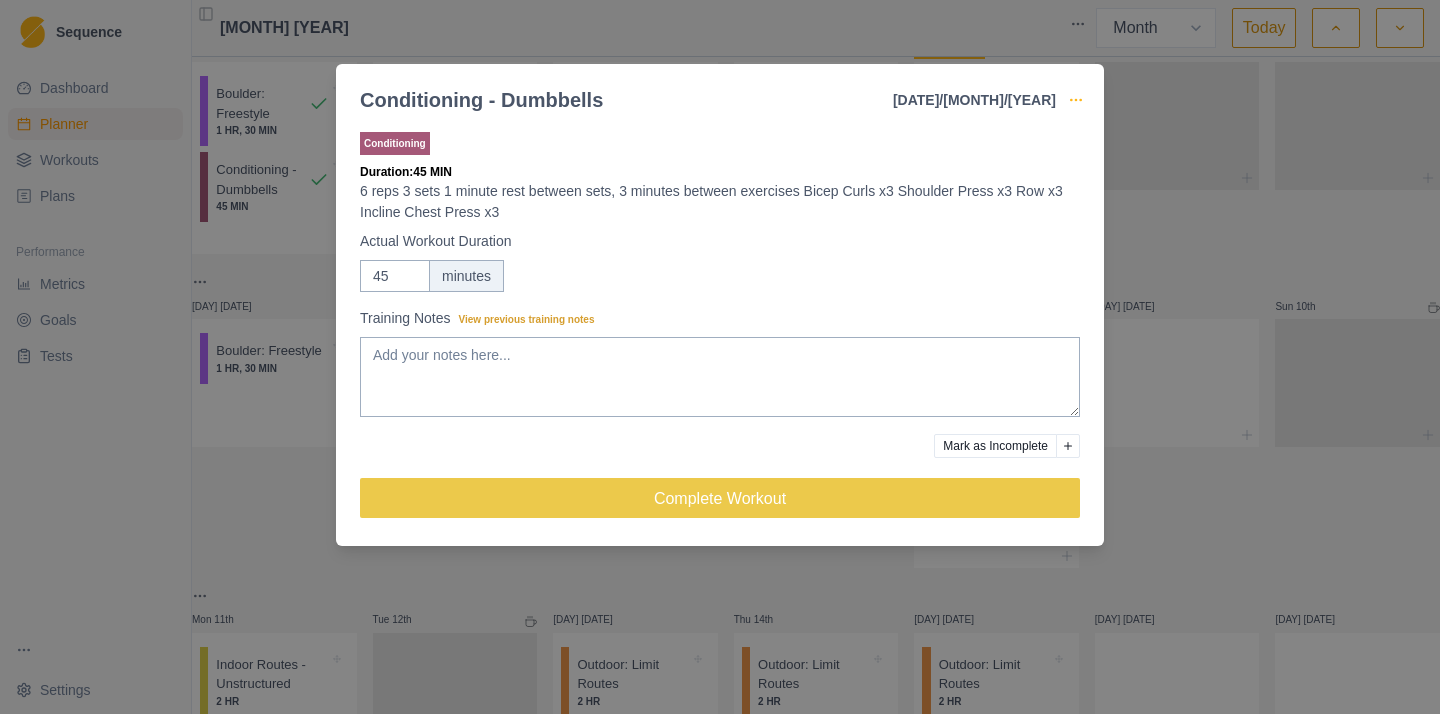 click 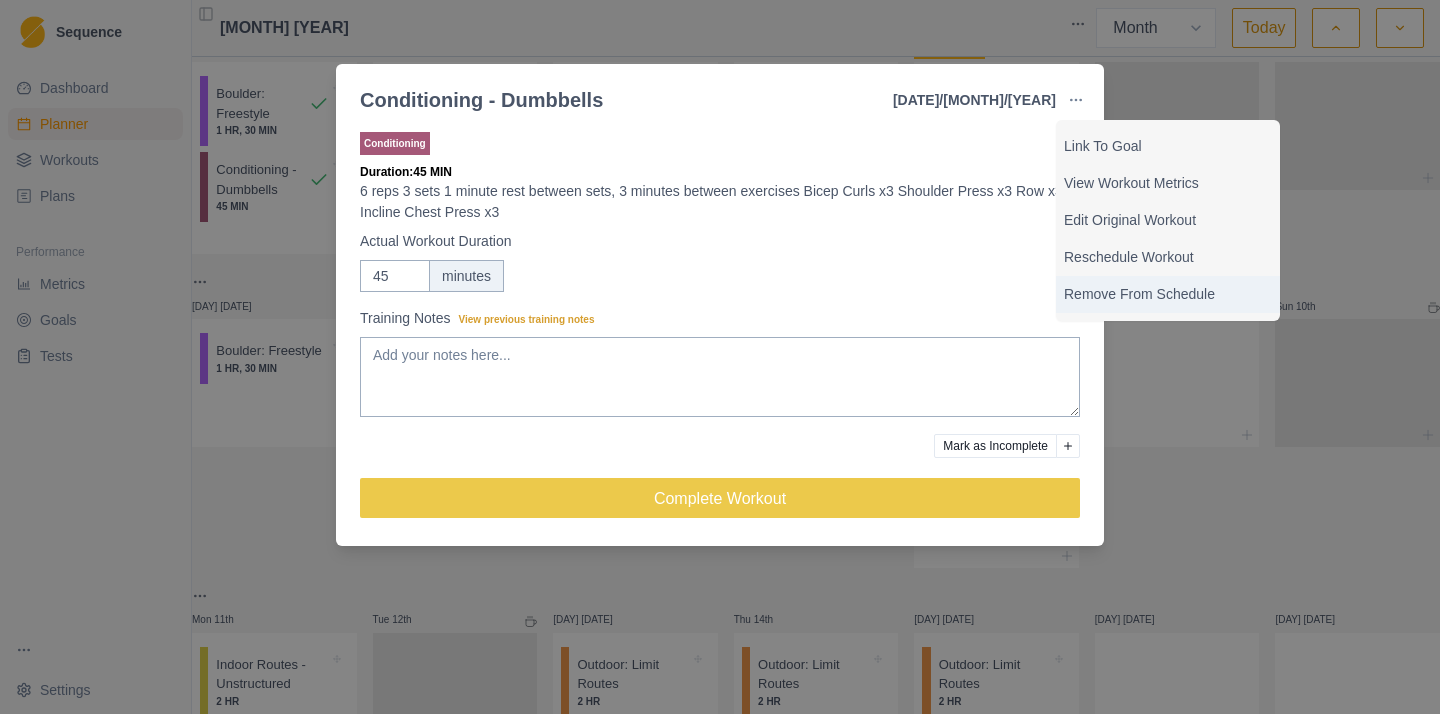 click on "Remove From Schedule" at bounding box center [1168, 294] 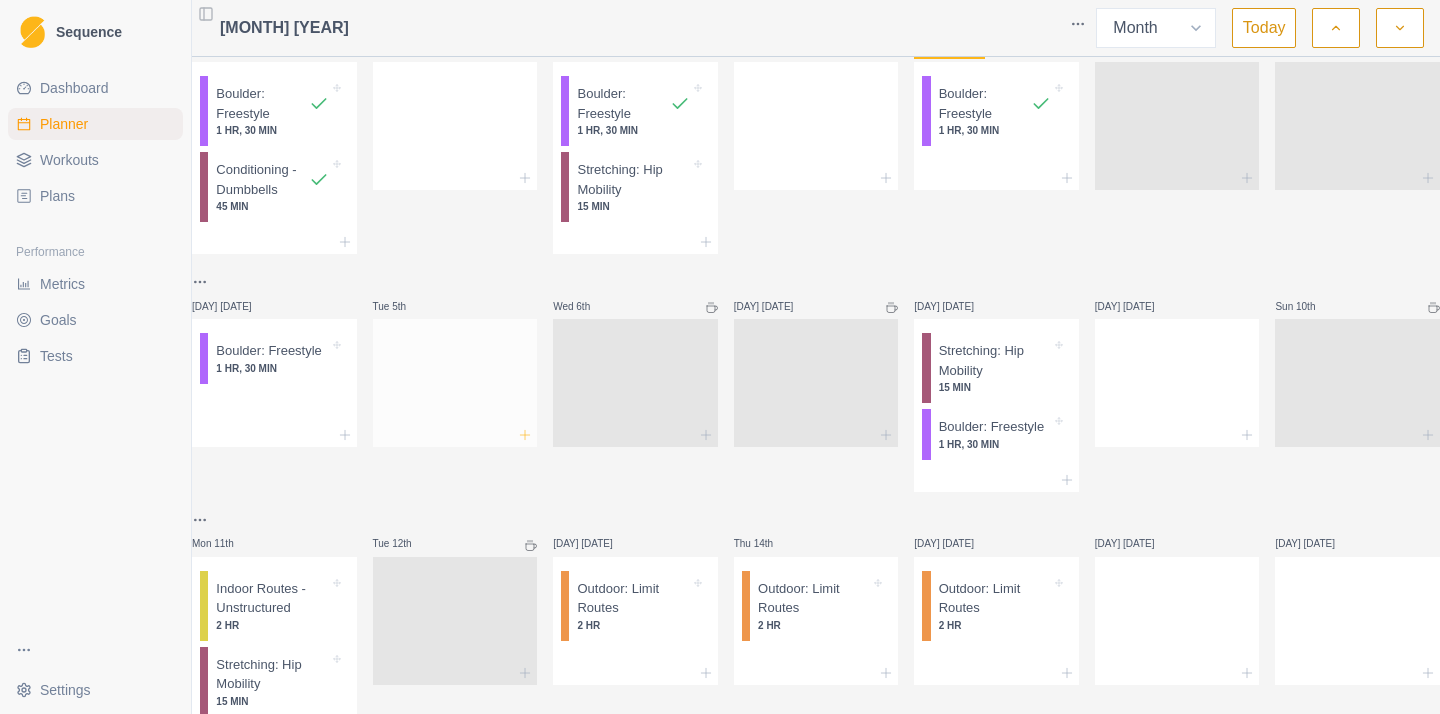 click 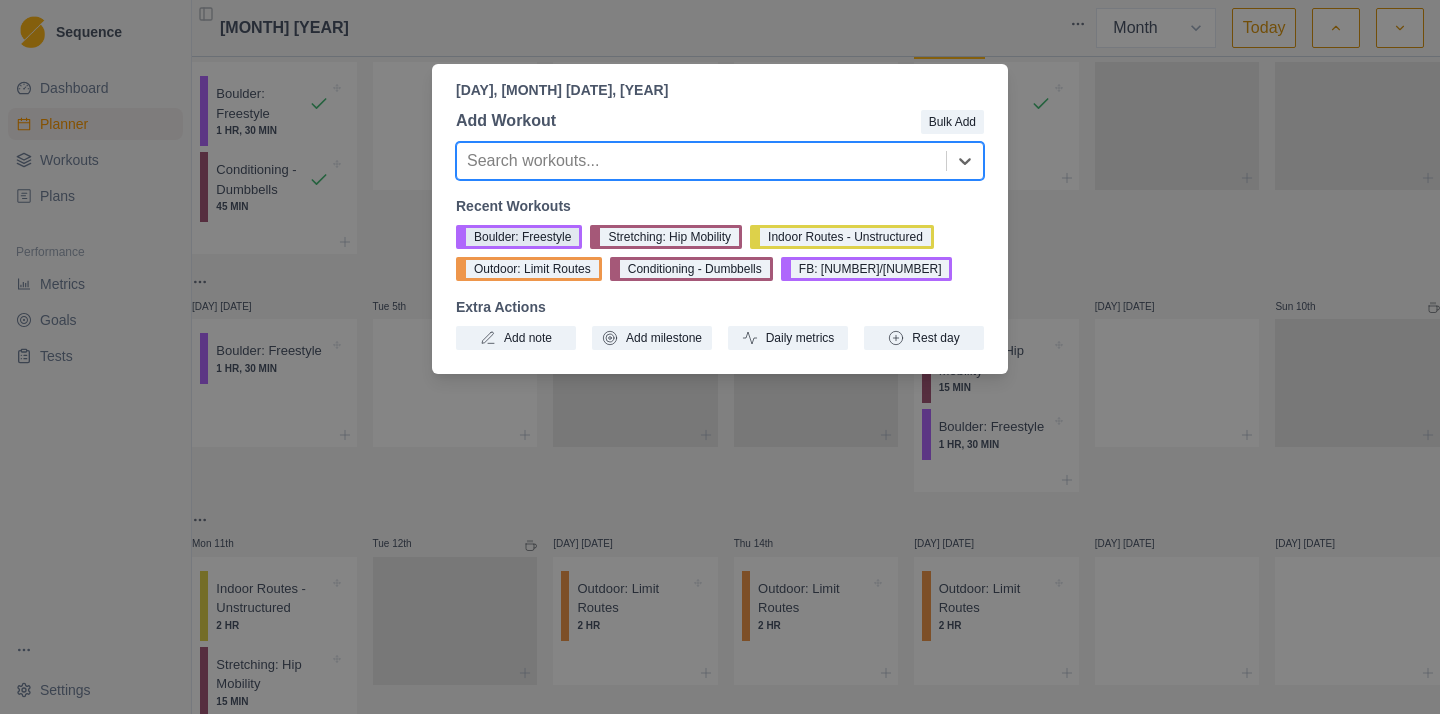 click on "Boulder: Freestyle" at bounding box center [519, 237] 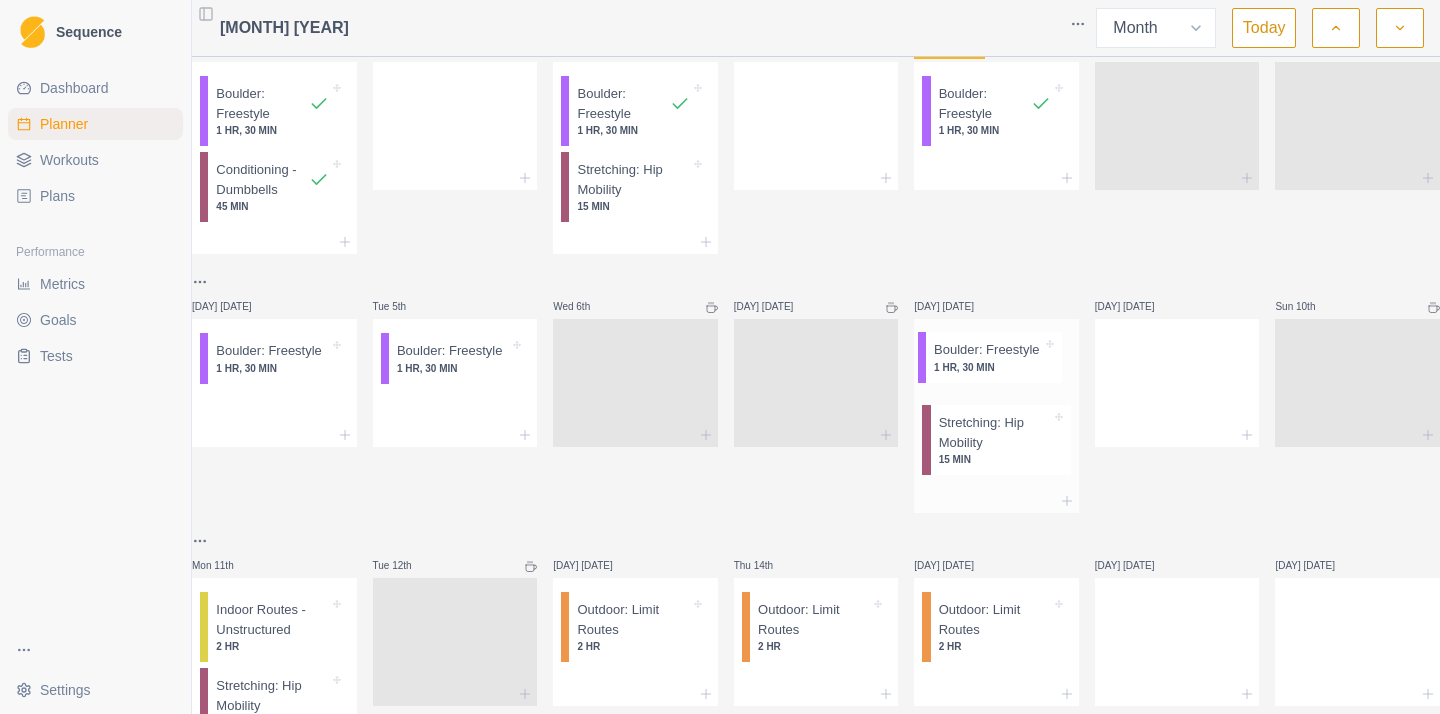 drag, startPoint x: 1016, startPoint y: 460, endPoint x: 1013, endPoint y: 362, distance: 98.045906 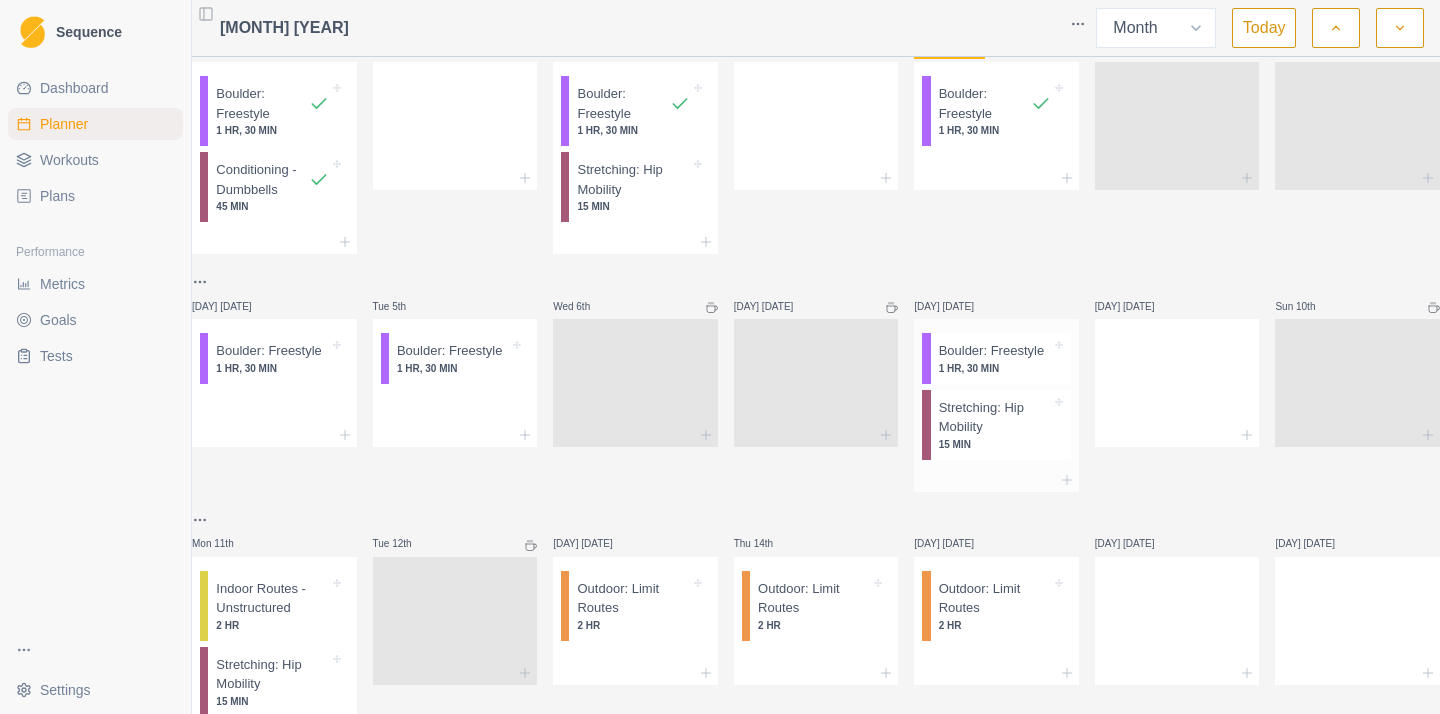 scroll, scrollTop: 90, scrollLeft: 0, axis: vertical 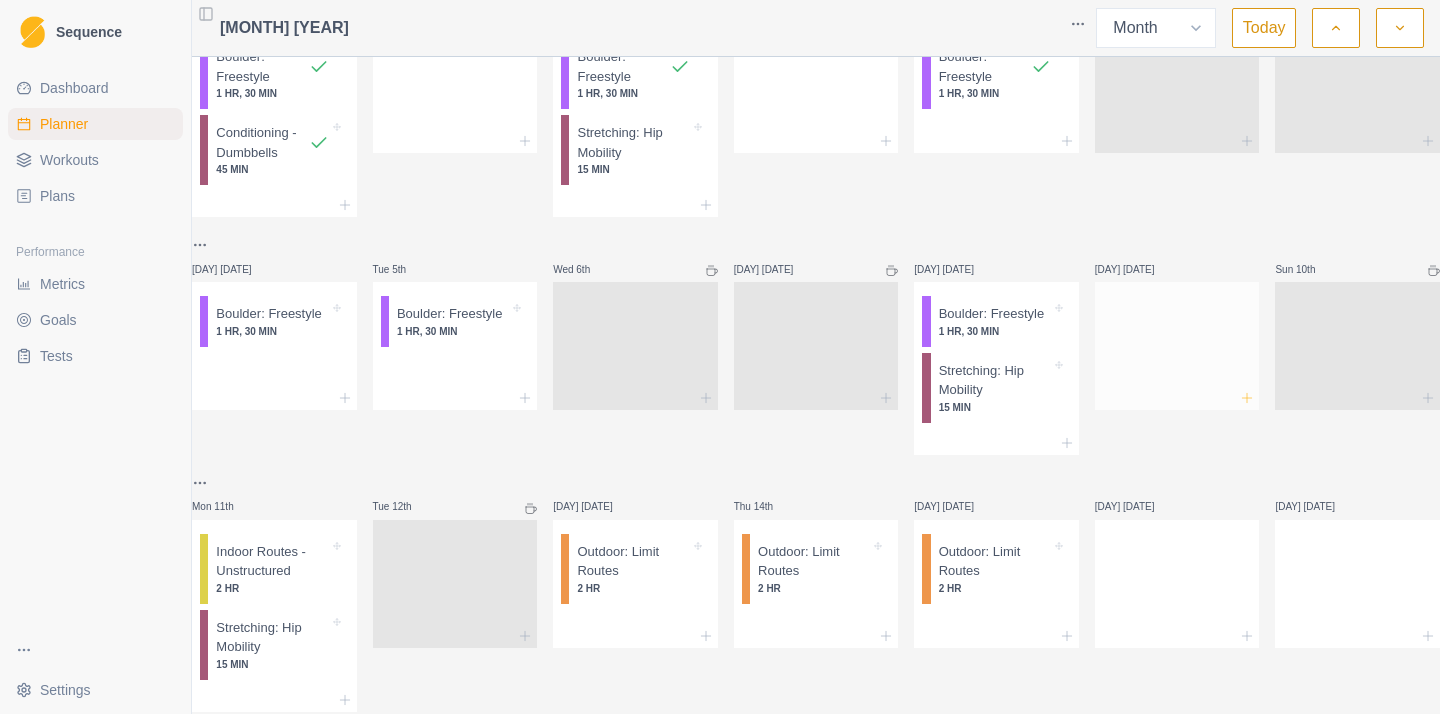 click 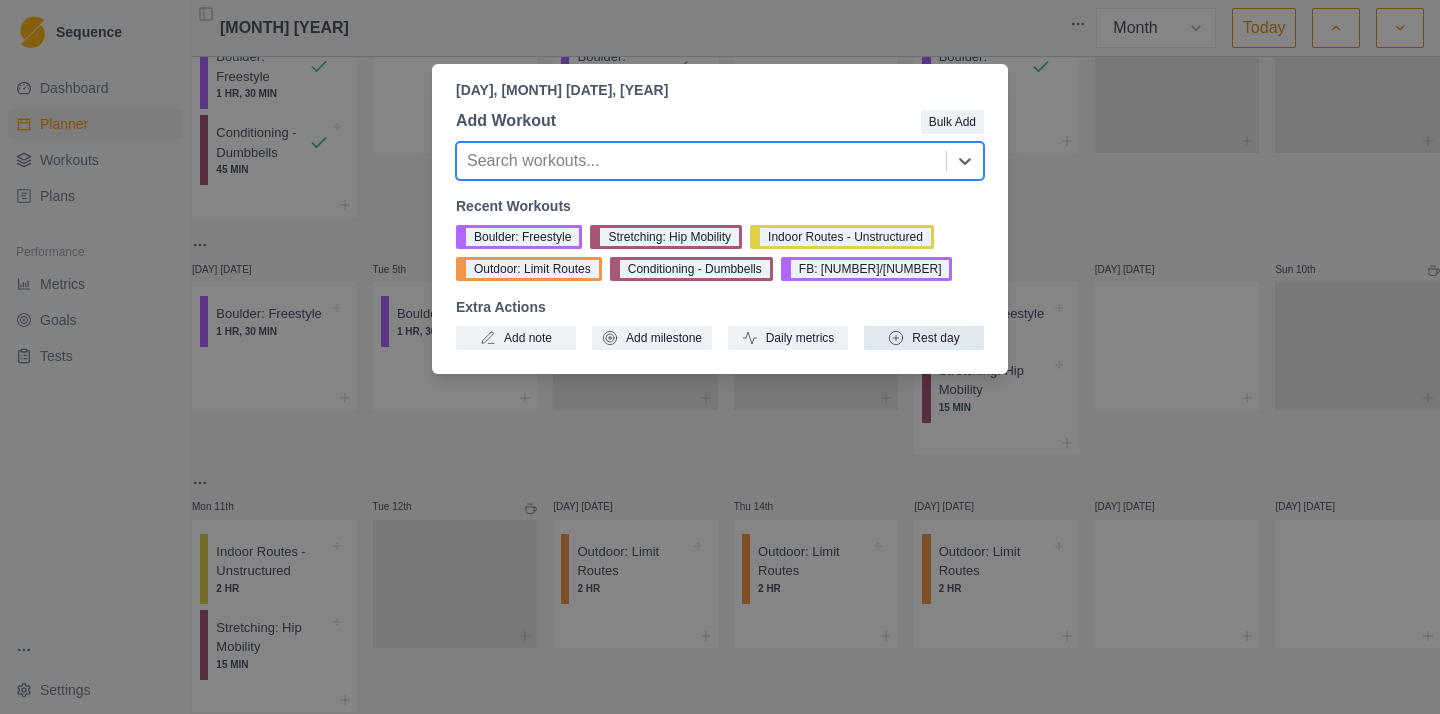 click 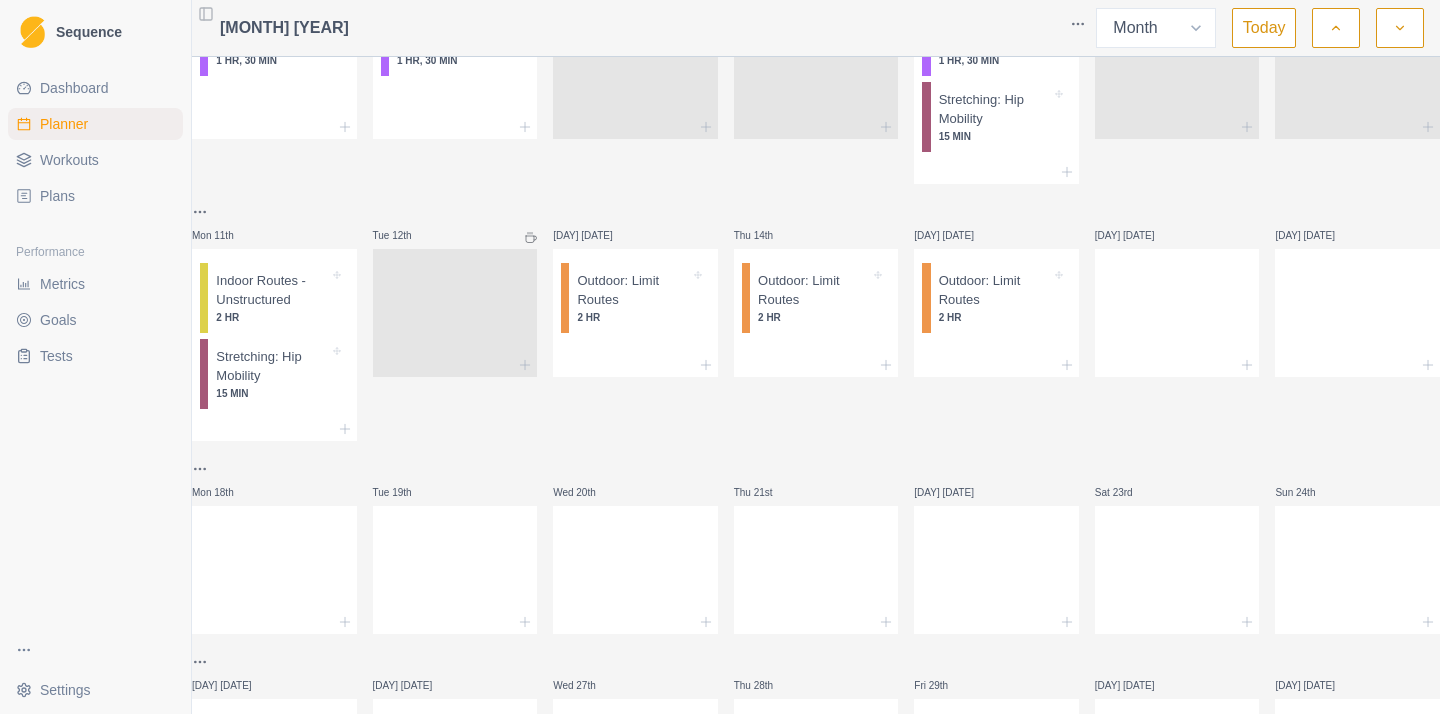 scroll, scrollTop: 457, scrollLeft: 0, axis: vertical 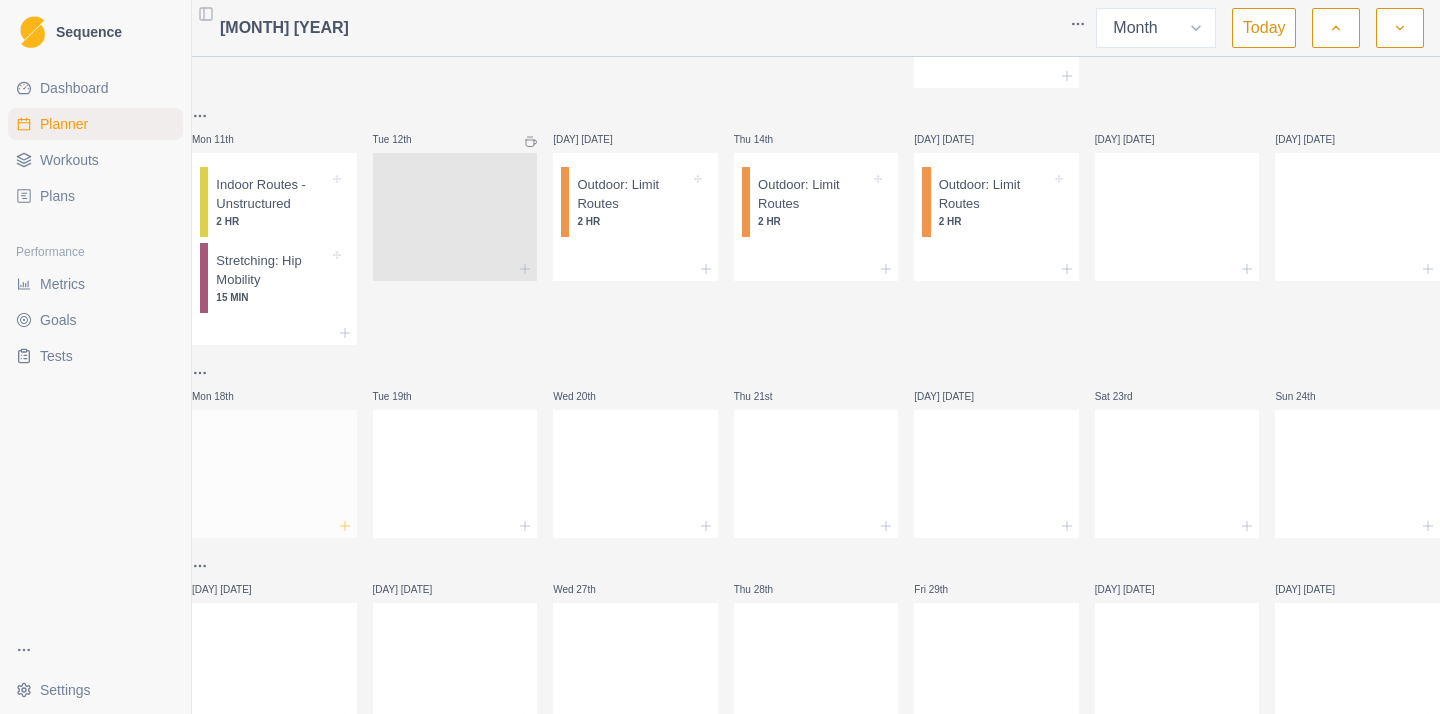 click 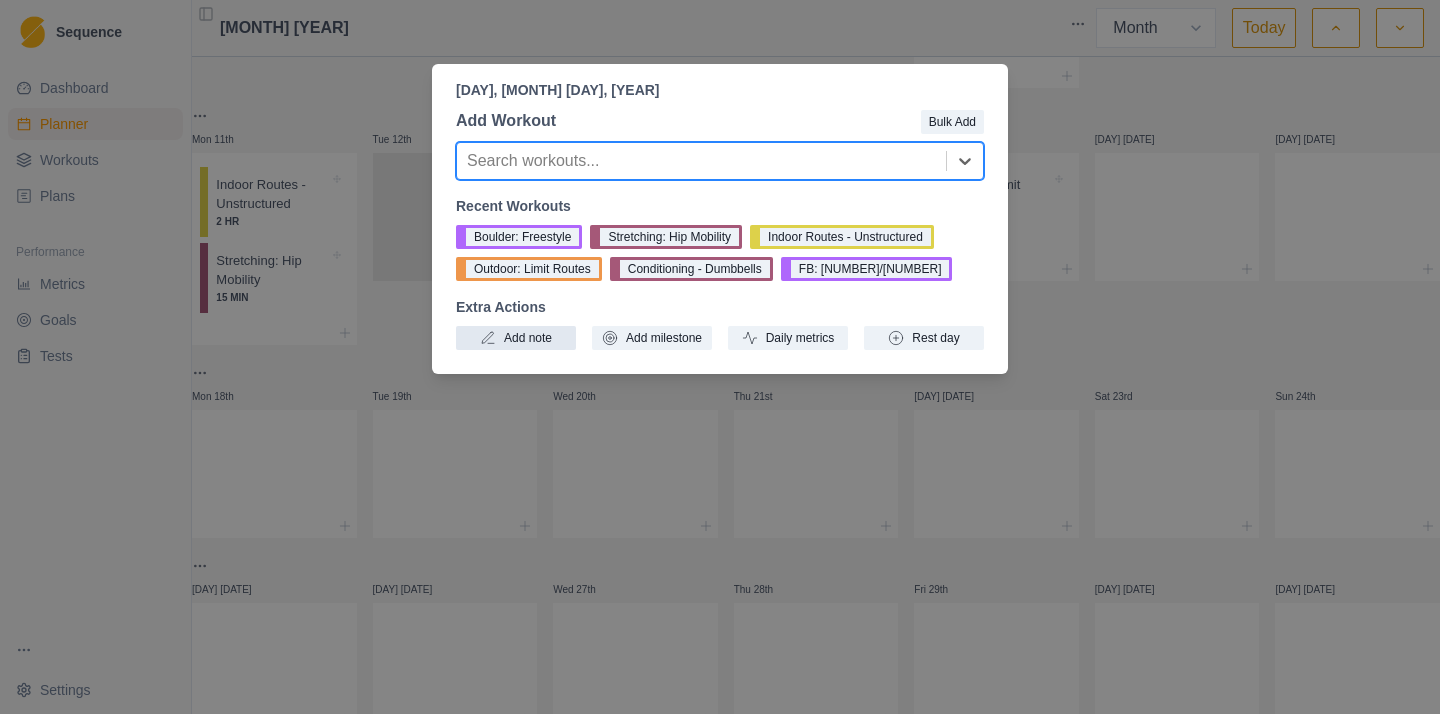 click on "Add note" at bounding box center [516, 338] 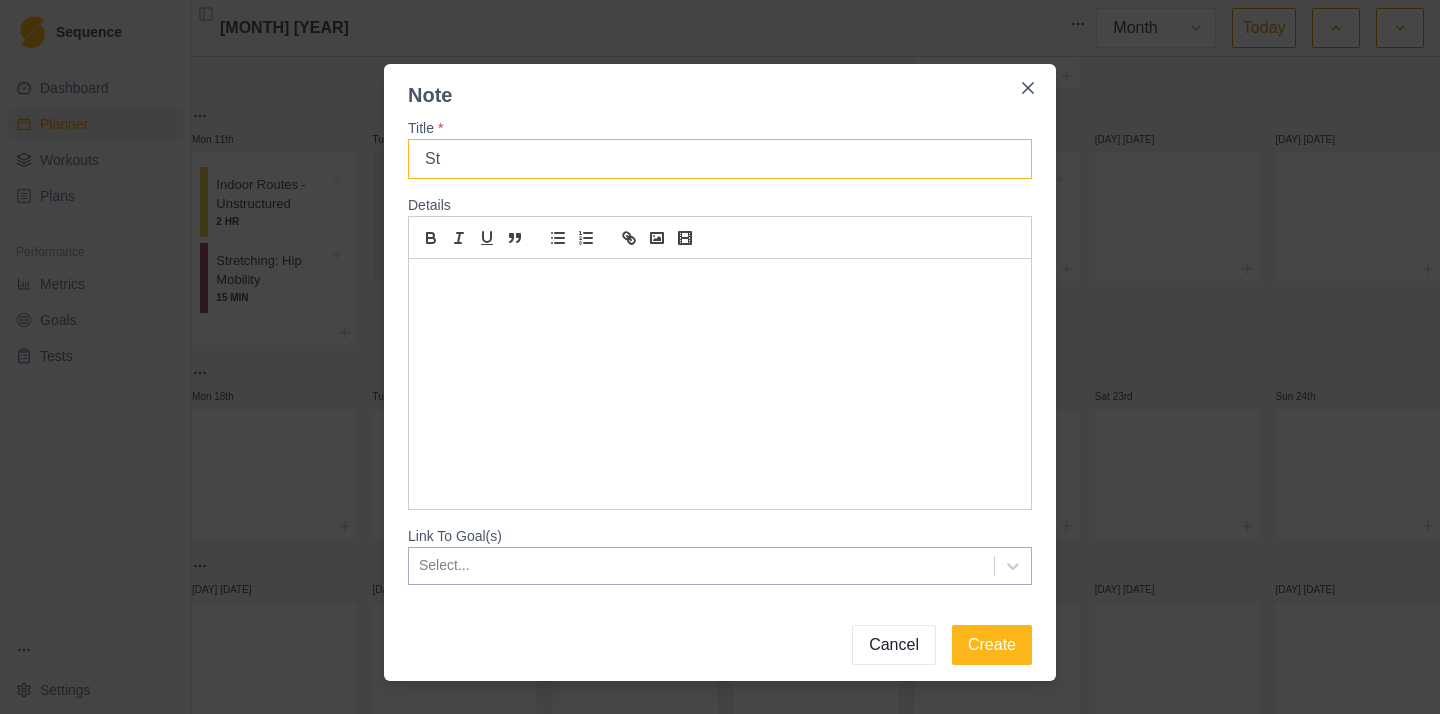 type on "S" 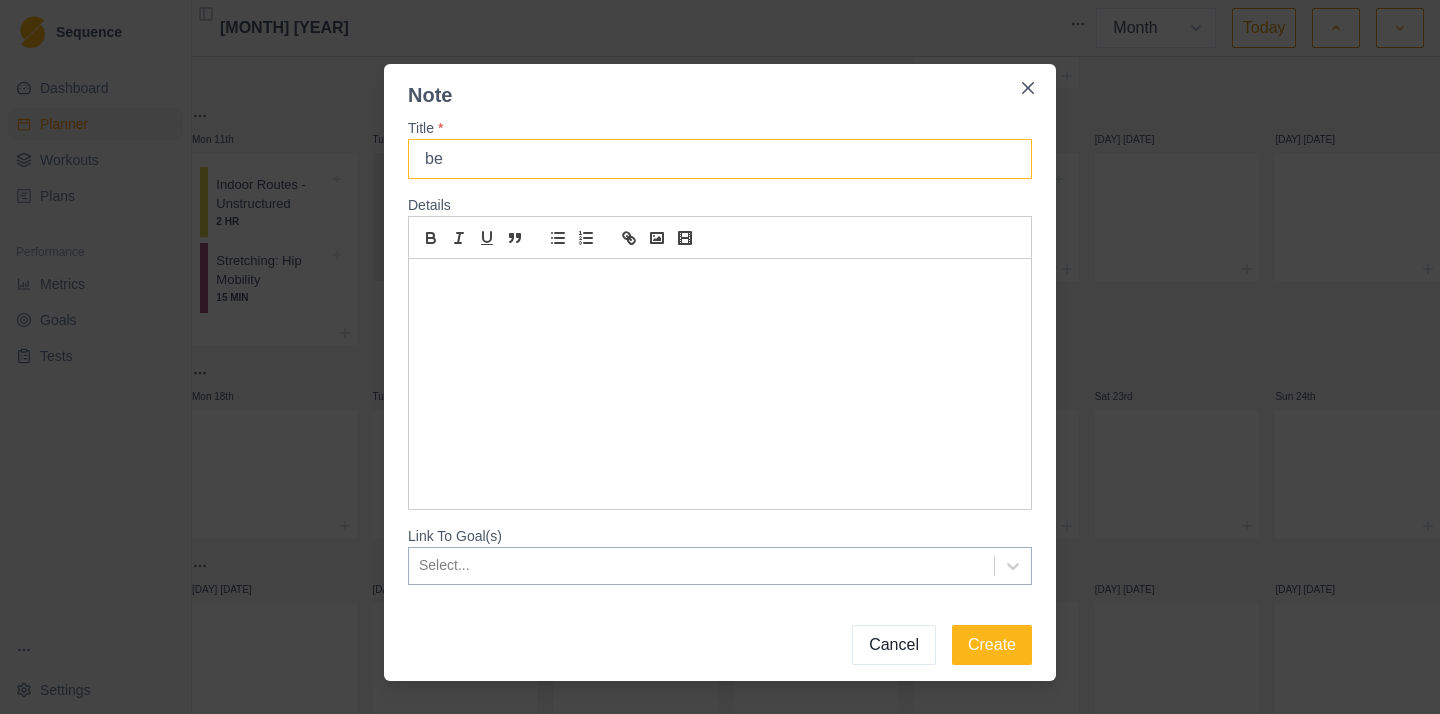 type on "b" 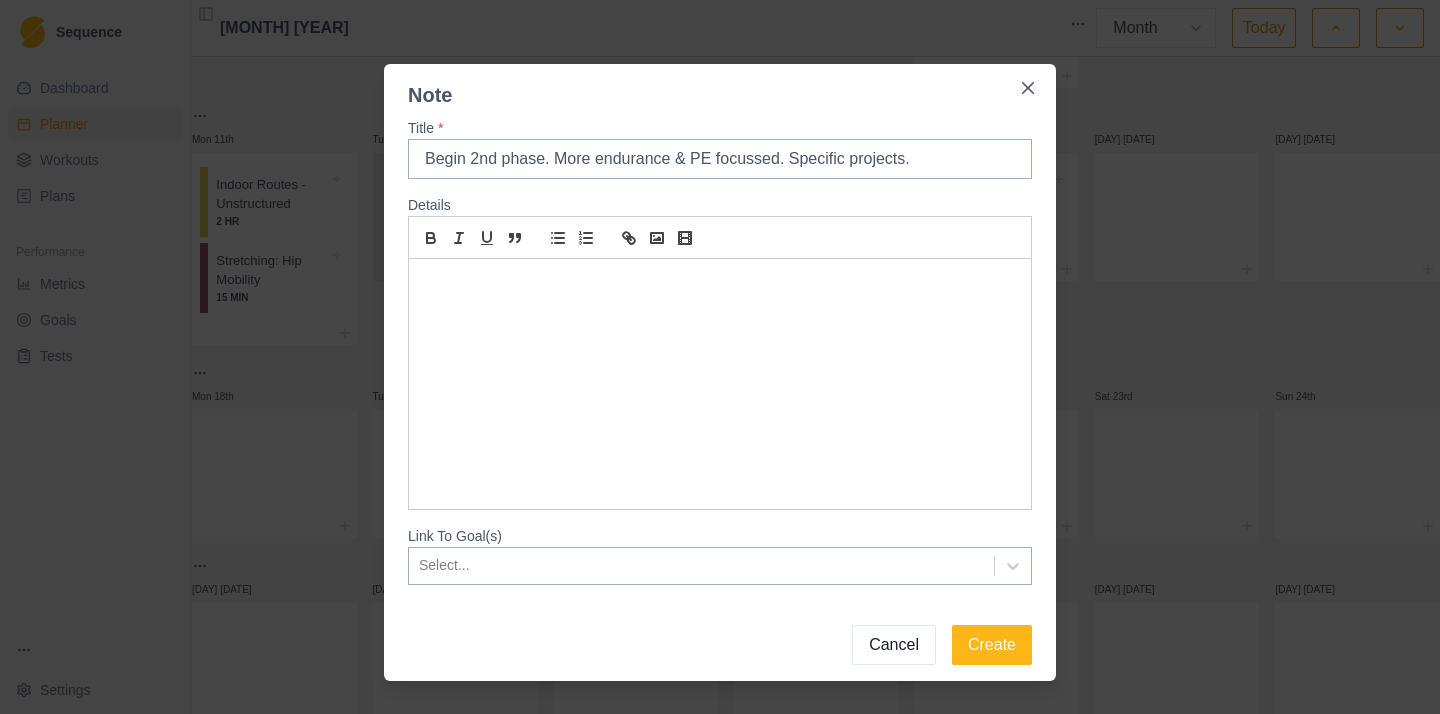 type on "Begin 2nd phase. More endurance & PE focussed. Specific projects." 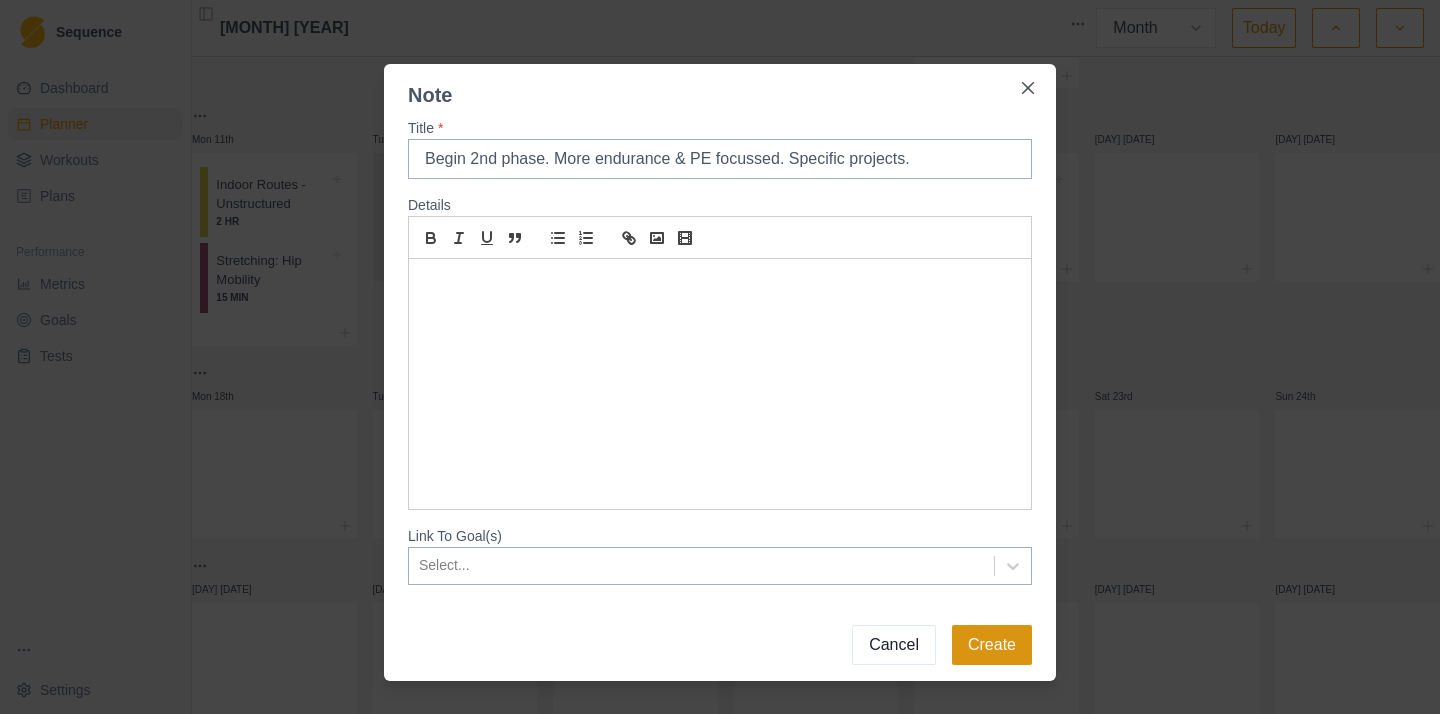 click on "Create" at bounding box center [992, 645] 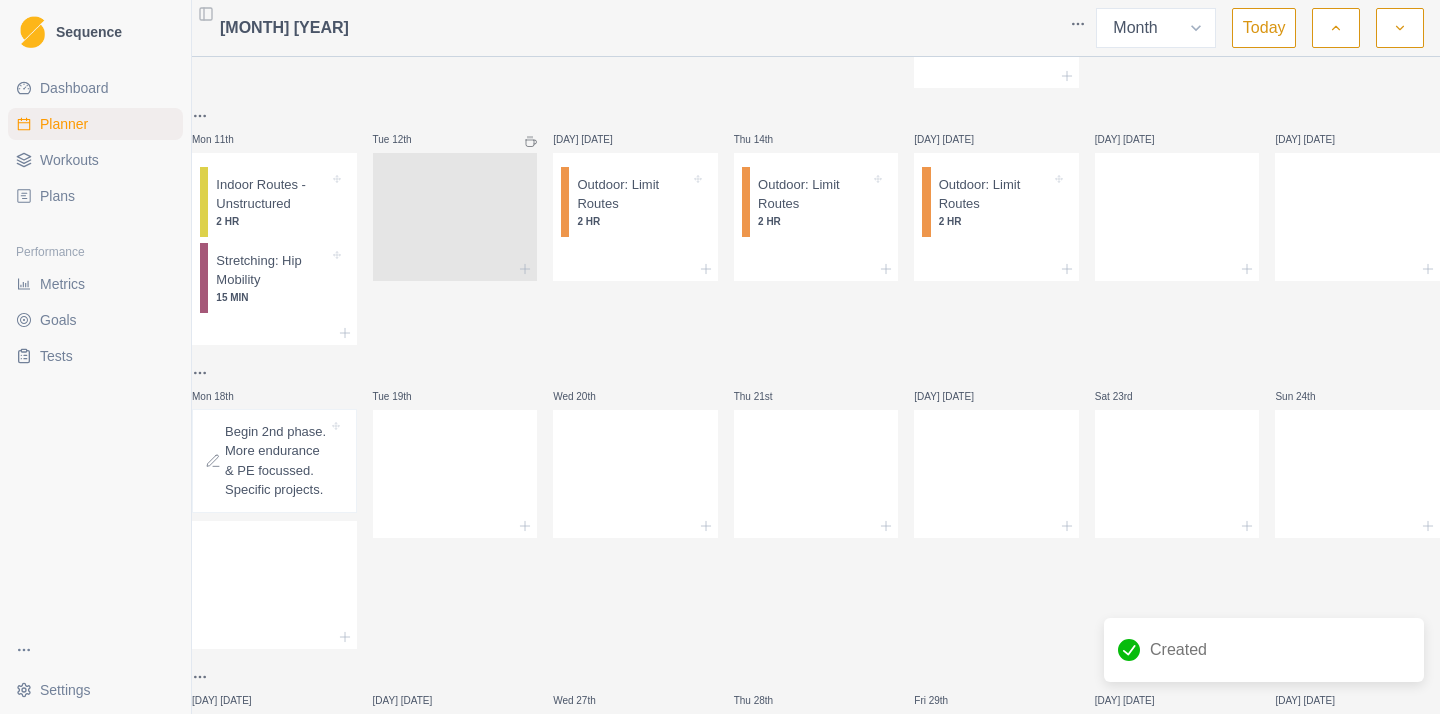 click on "Dashboard Planner Workouts Plans Performance Metrics Goals Tests" at bounding box center [95, 345] 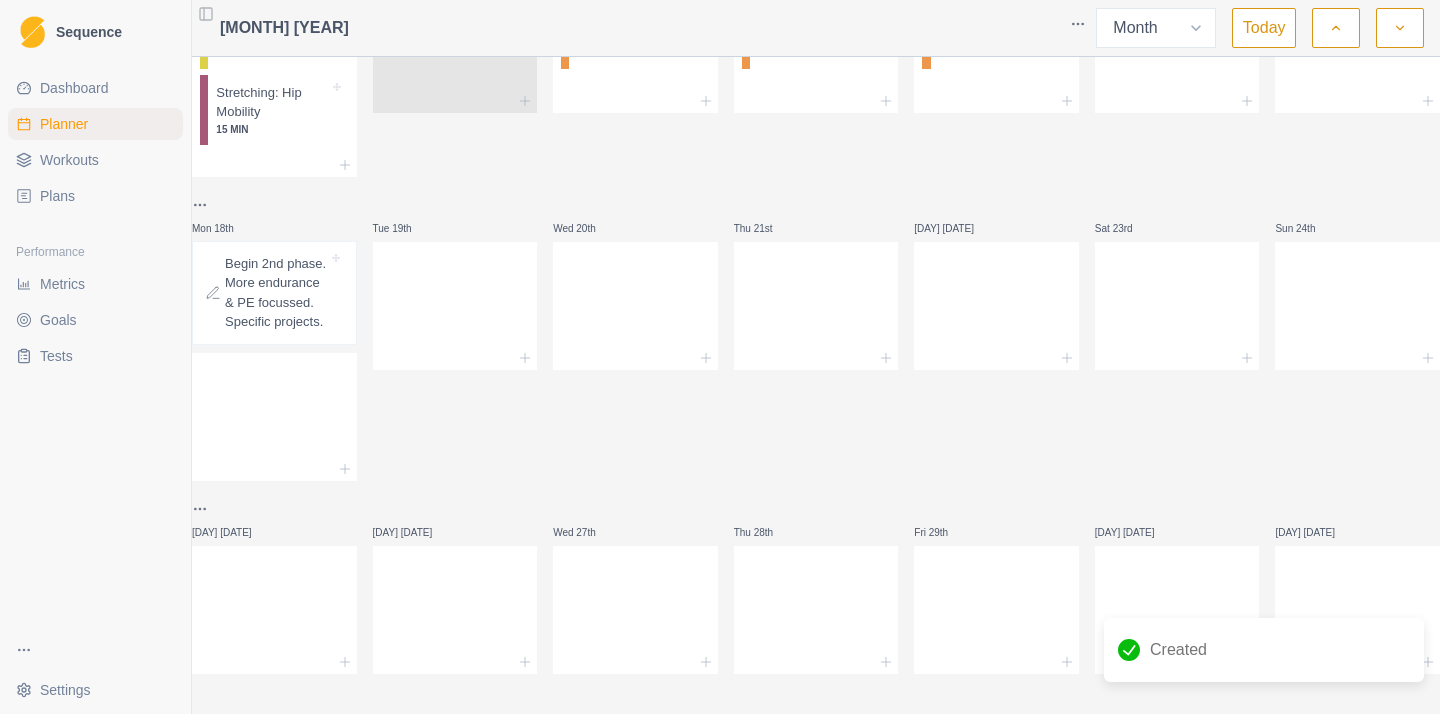 scroll, scrollTop: 633, scrollLeft: 0, axis: vertical 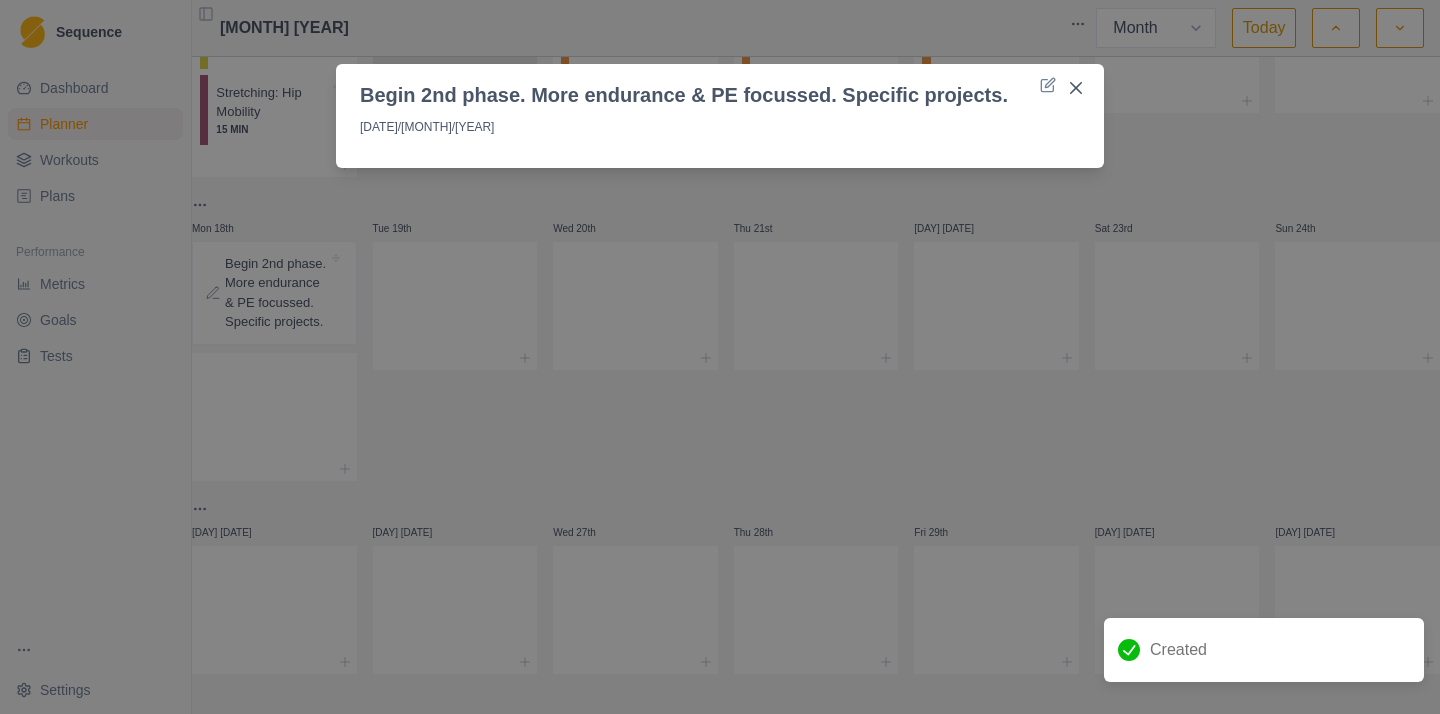 click on "Begin 2nd phase. More endurance & PE focussed. Specific projects." at bounding box center [720, 87] 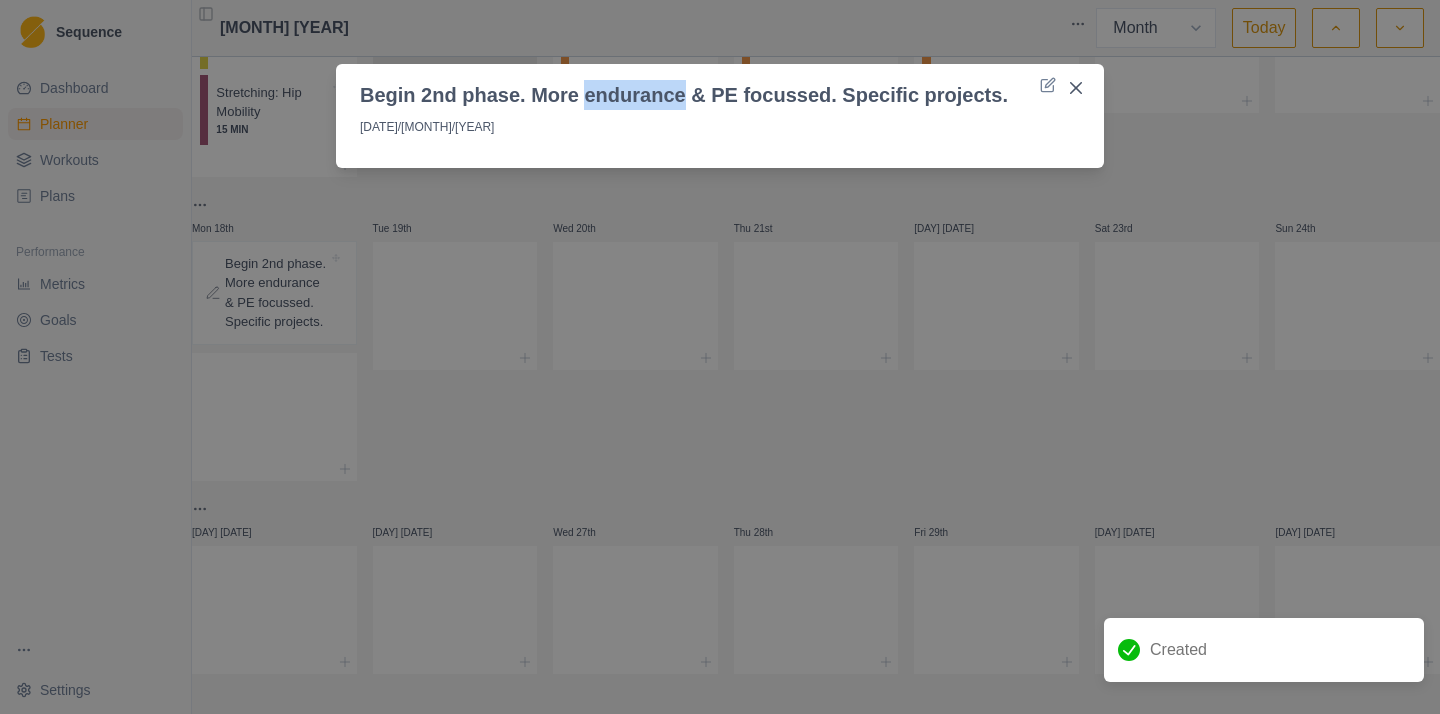 click on "Begin 2nd phase. More endurance & PE focussed. Specific projects." at bounding box center [720, 87] 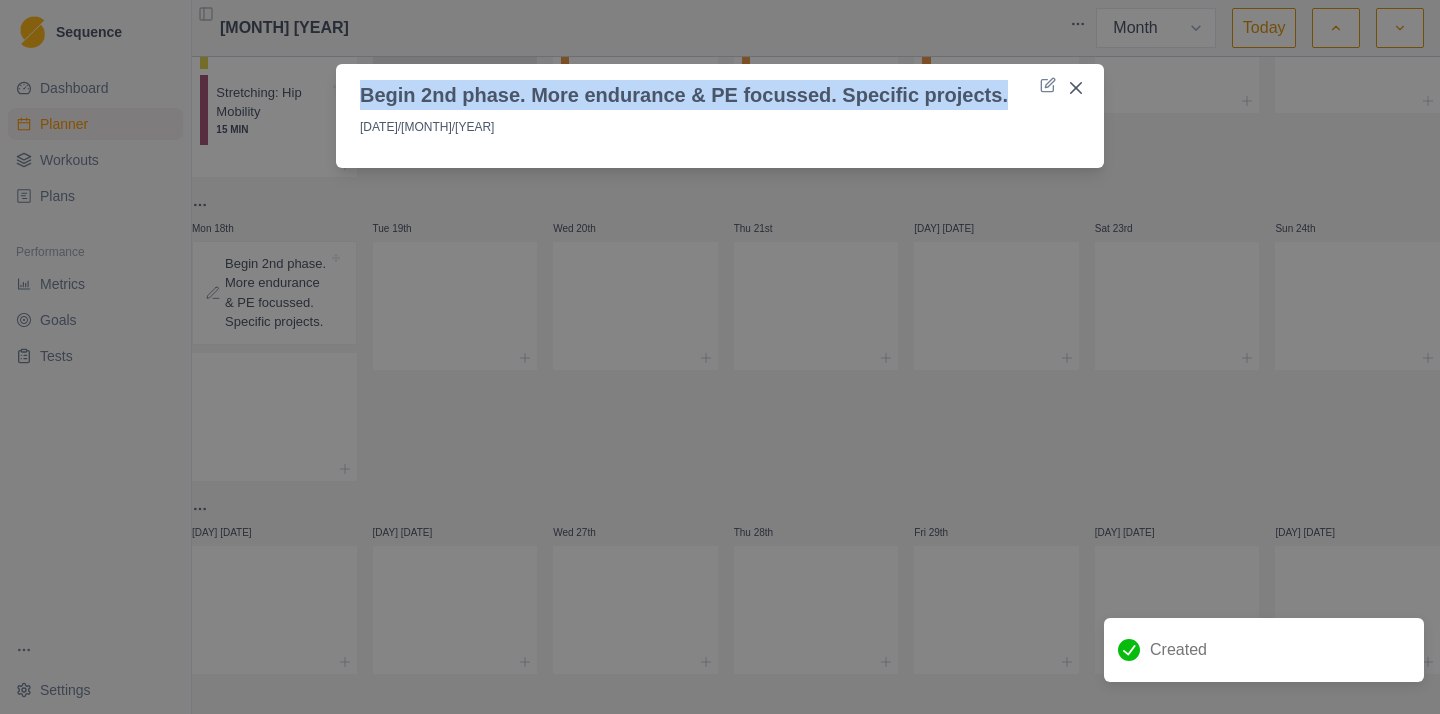 click on "Begin 2nd phase. More endurance & PE focussed. Specific projects." at bounding box center [720, 87] 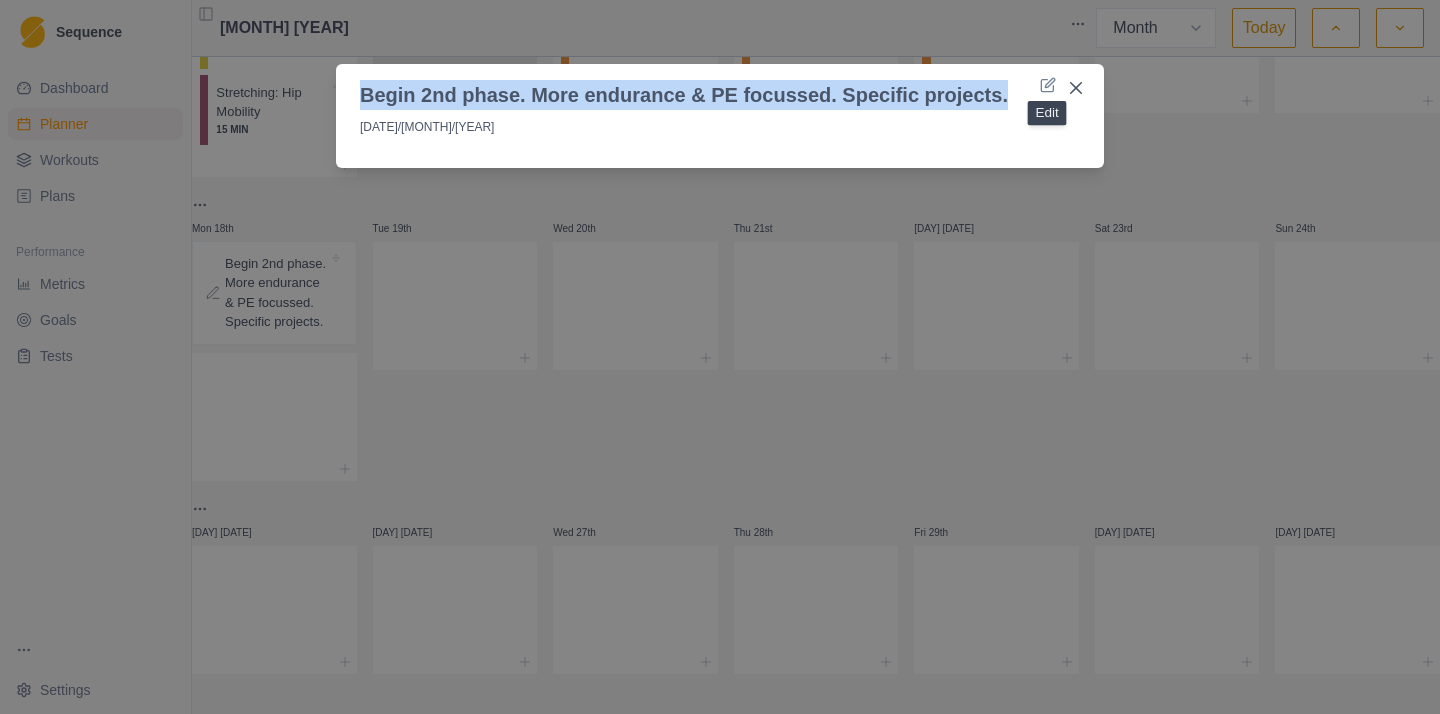 copy on "Begin 2nd phase. More endurance & PE focussed. Specific projects." 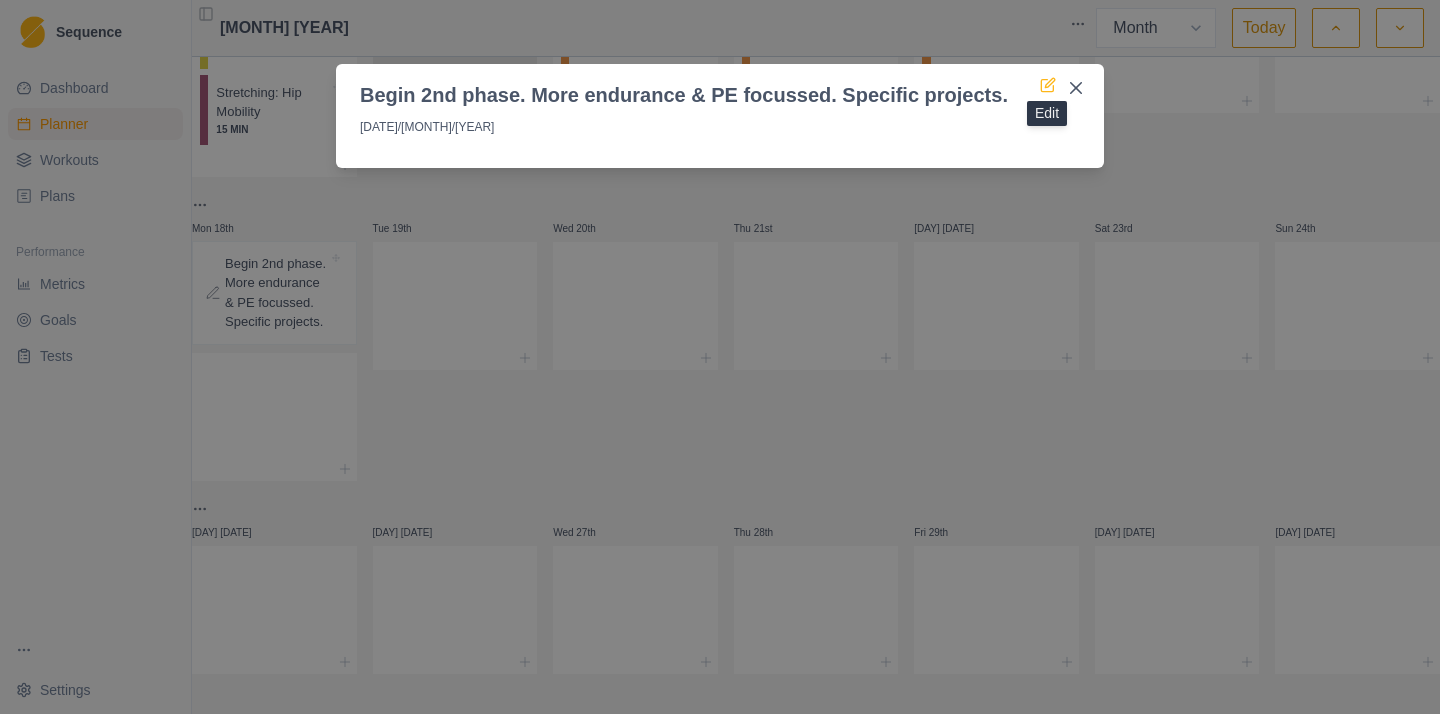 click 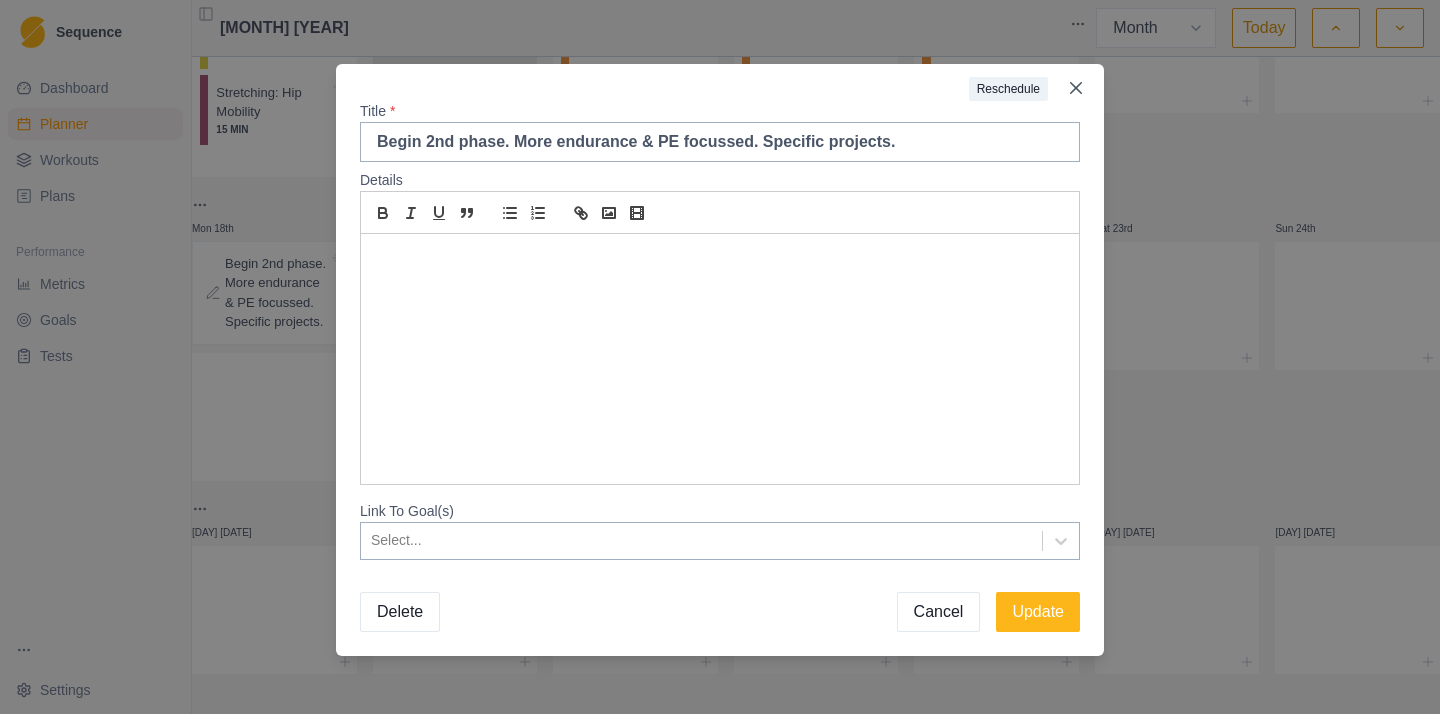 click at bounding box center [720, 359] 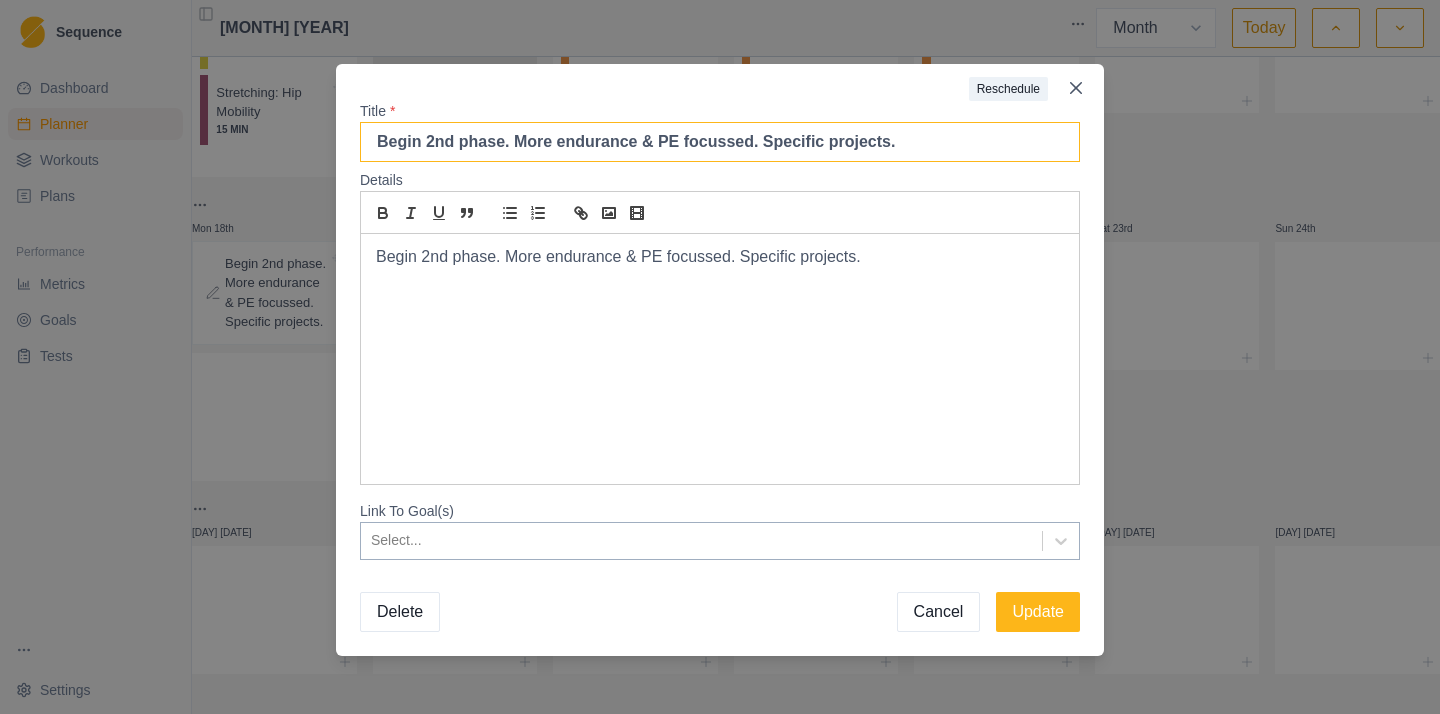 click on "Begin 2nd phase. More endurance & PE focussed. Specific projects." at bounding box center [720, 142] 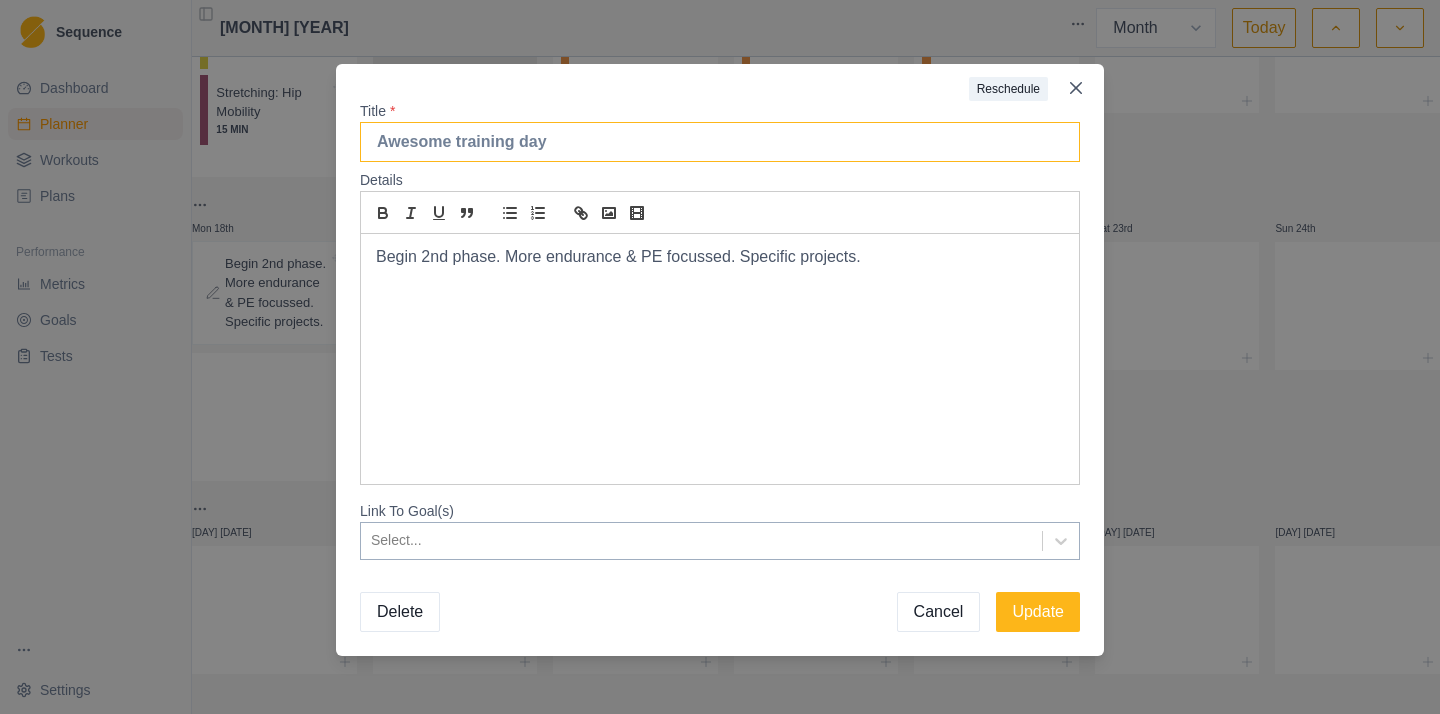 click on "Update" at bounding box center [1038, 612] 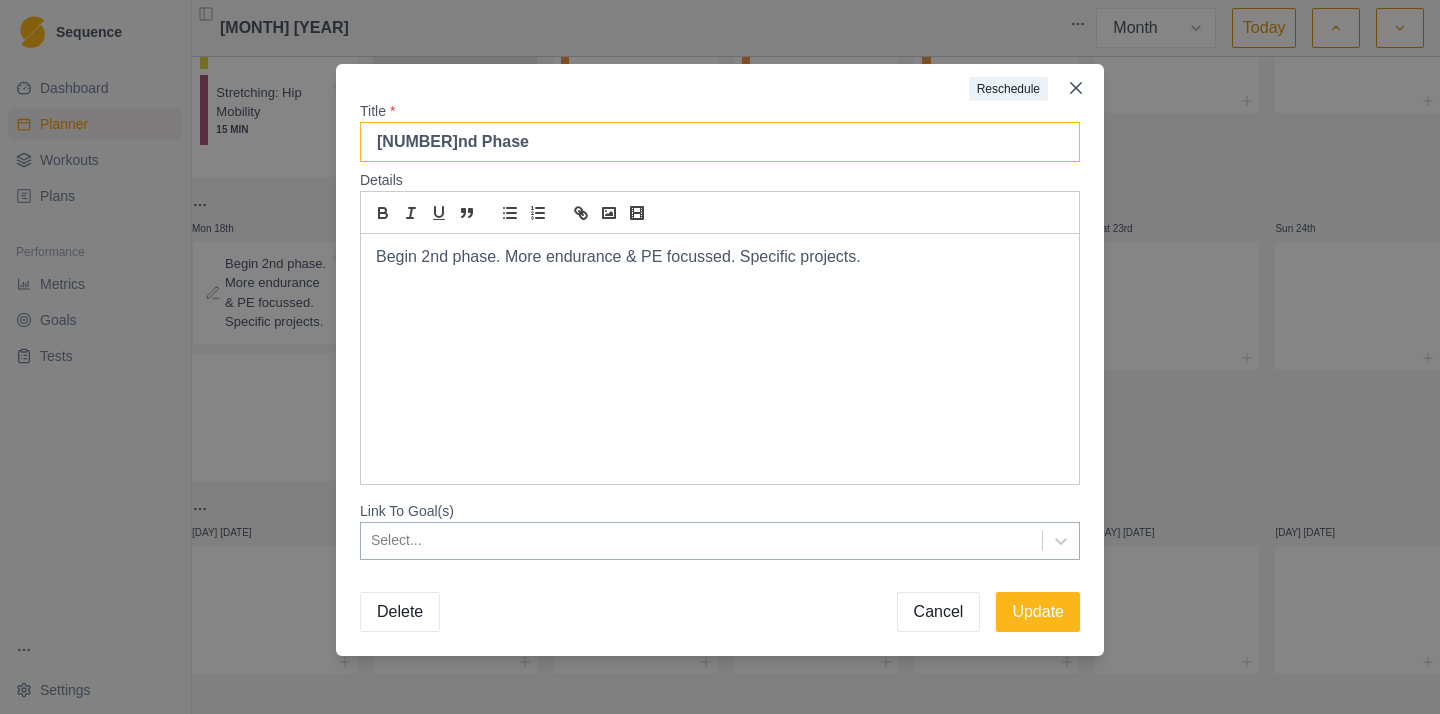 type on "[NUMBER]nd Phase" 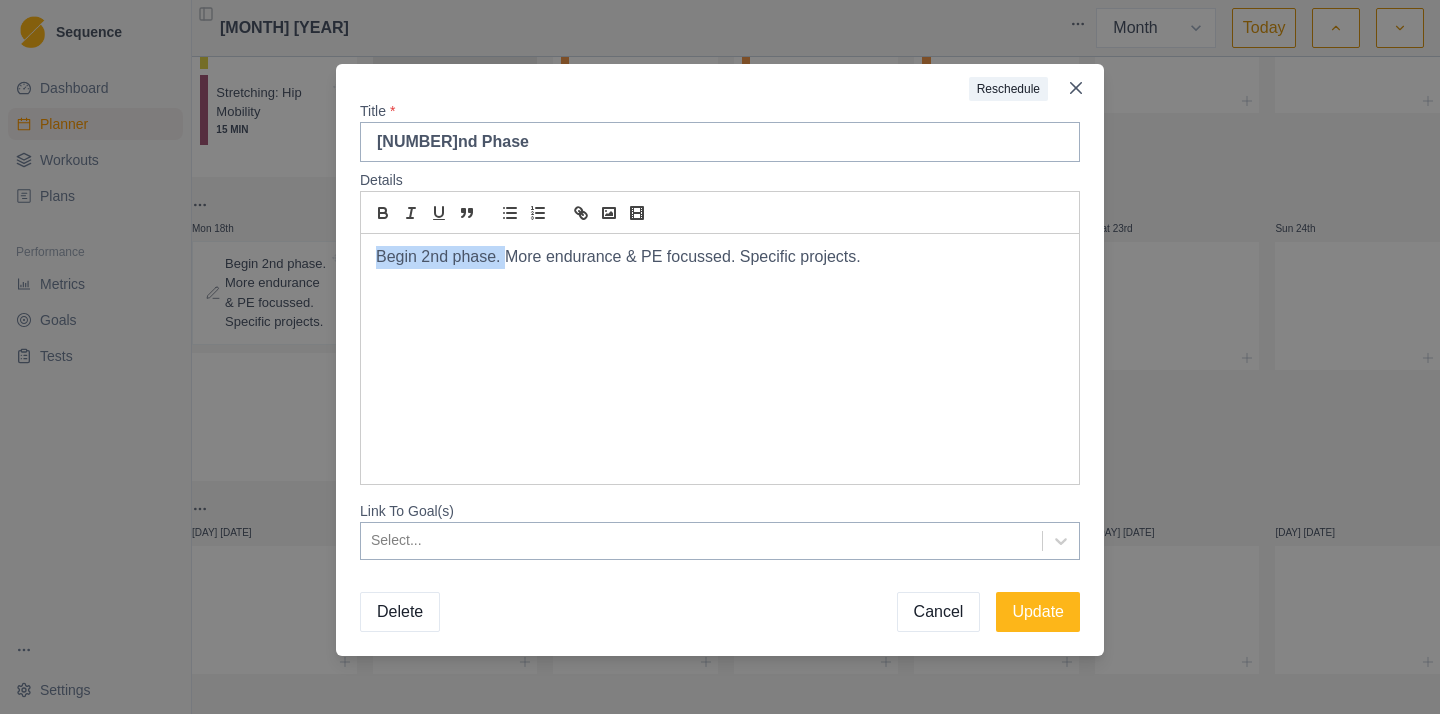 drag, startPoint x: 506, startPoint y: 261, endPoint x: 215, endPoint y: 245, distance: 291.43954 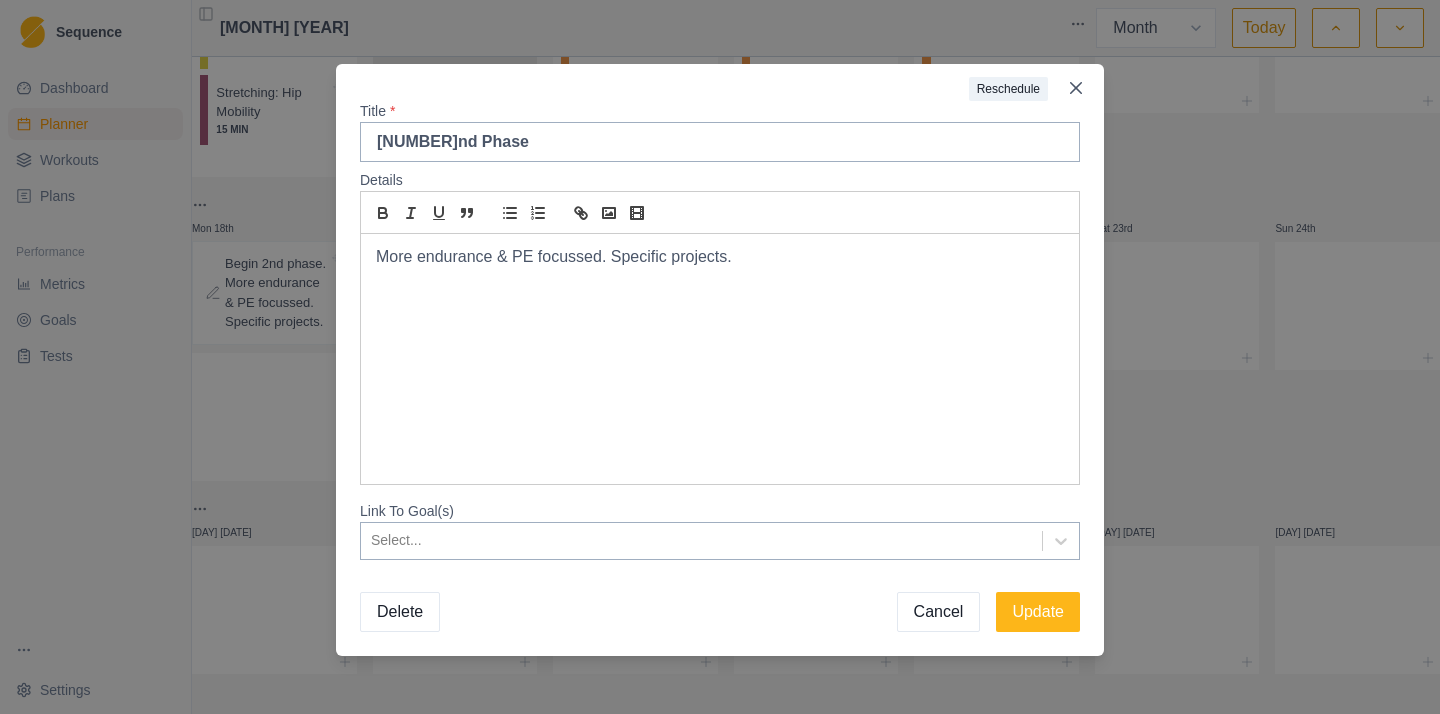 click on "Details More endurance & PE focussed. Specific projects. Link To Goal(s) Select..." at bounding box center [720, 365] 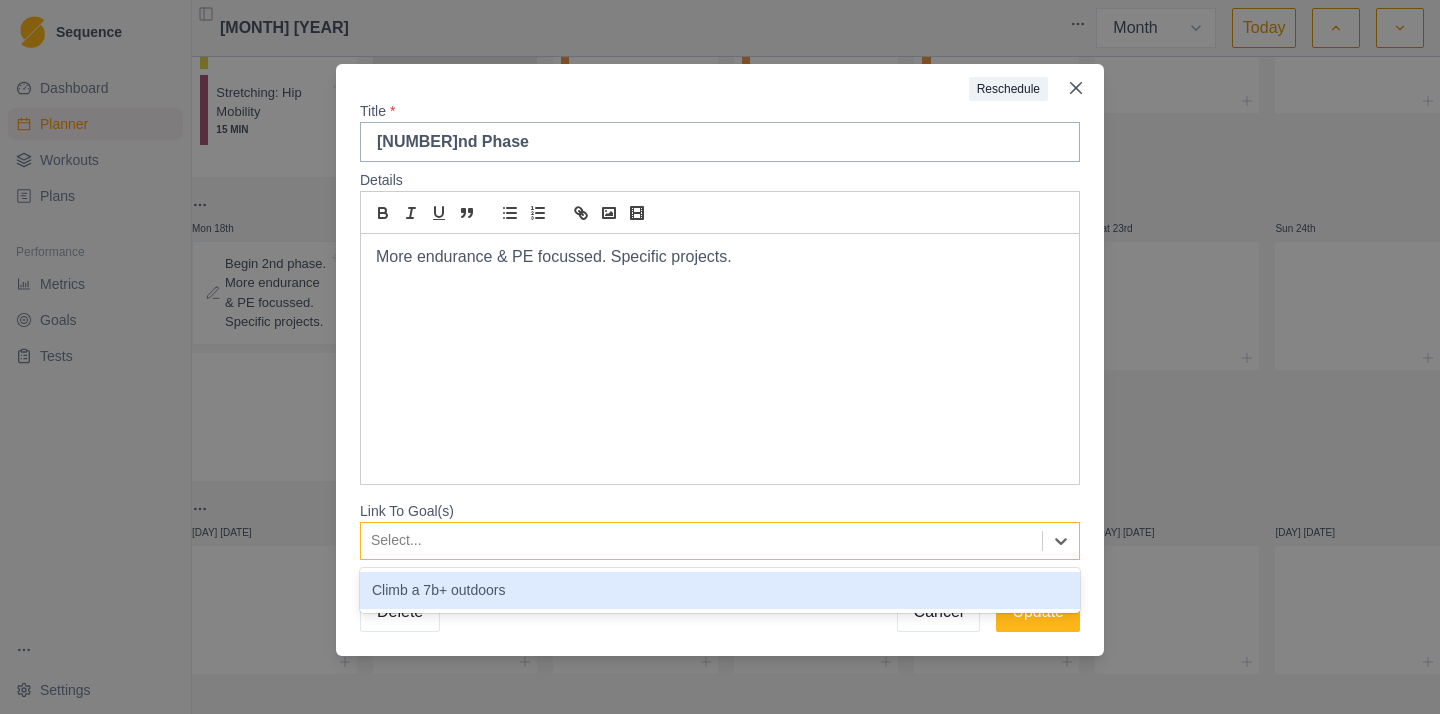 click on "Climb a 7b+ outdoors" at bounding box center (720, 590) 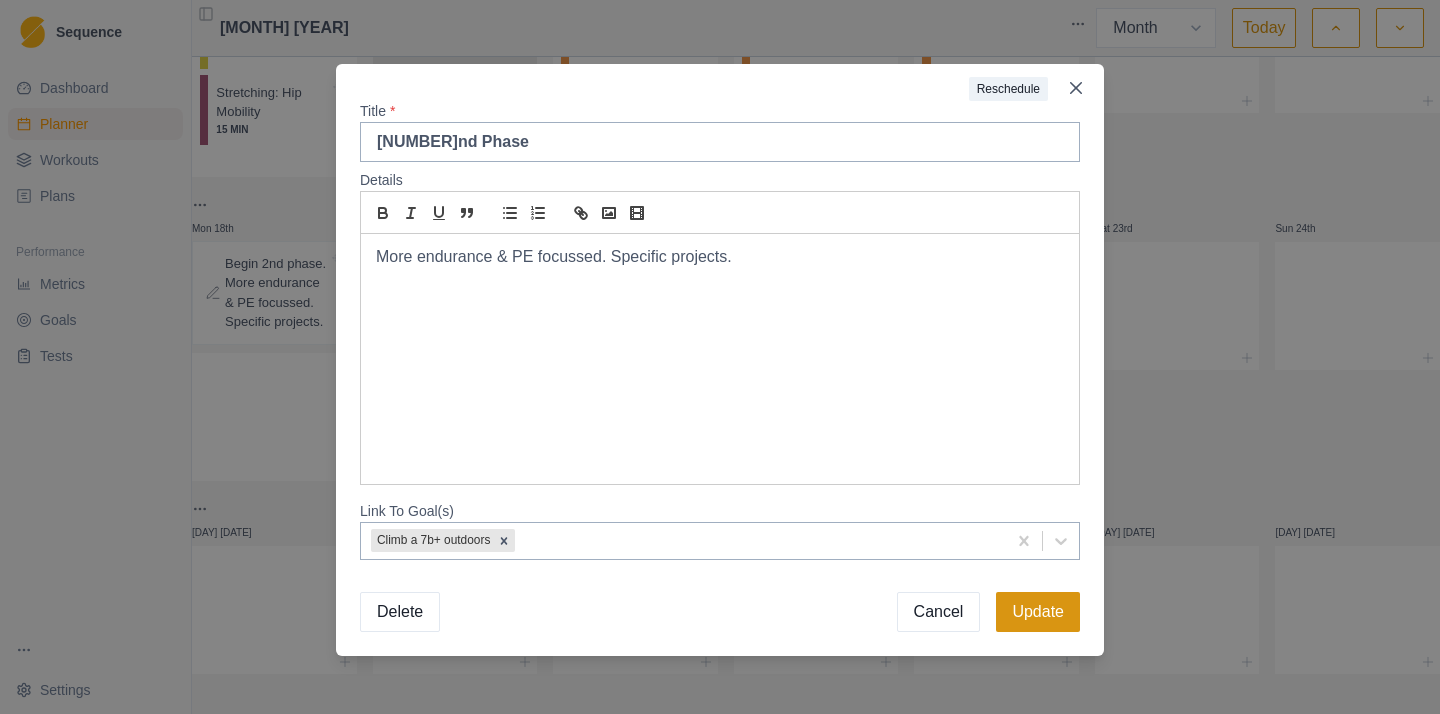 click on "Update" at bounding box center [1038, 612] 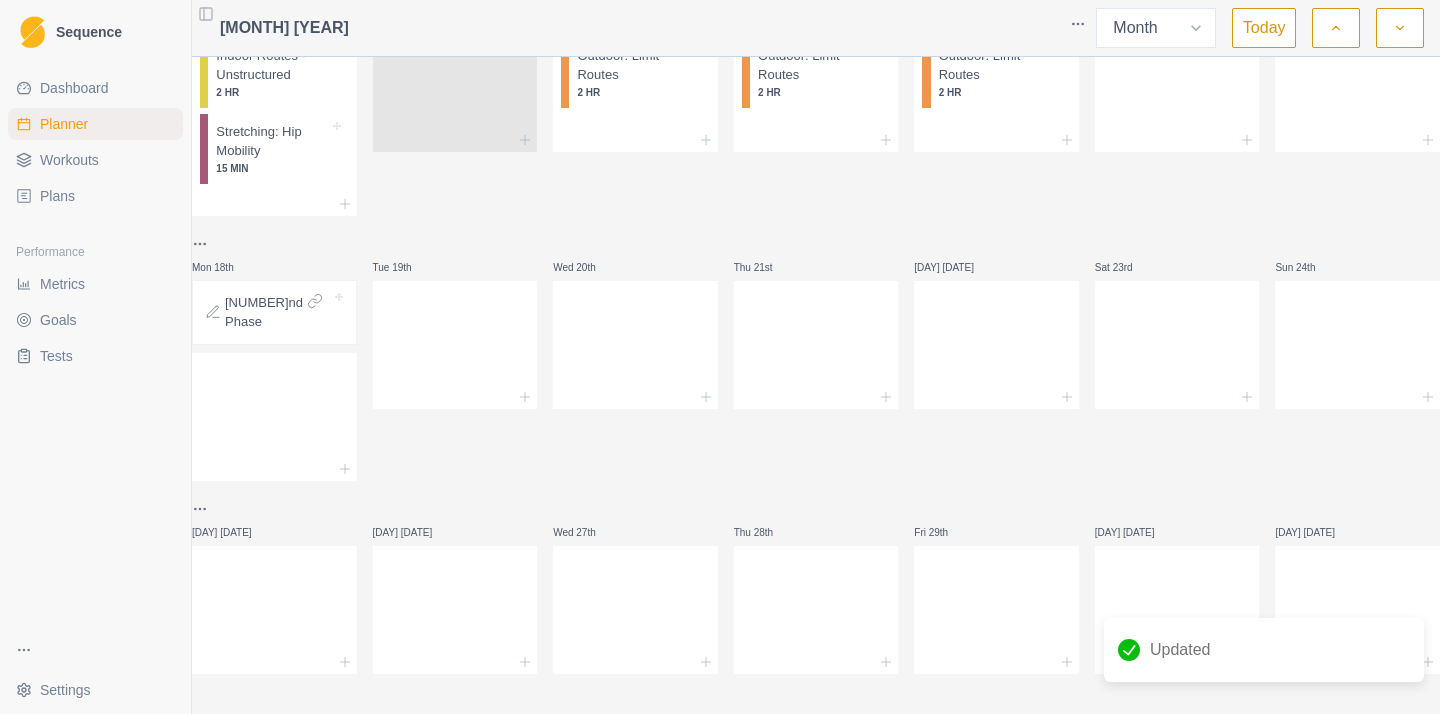 scroll, scrollTop: 613, scrollLeft: 0, axis: vertical 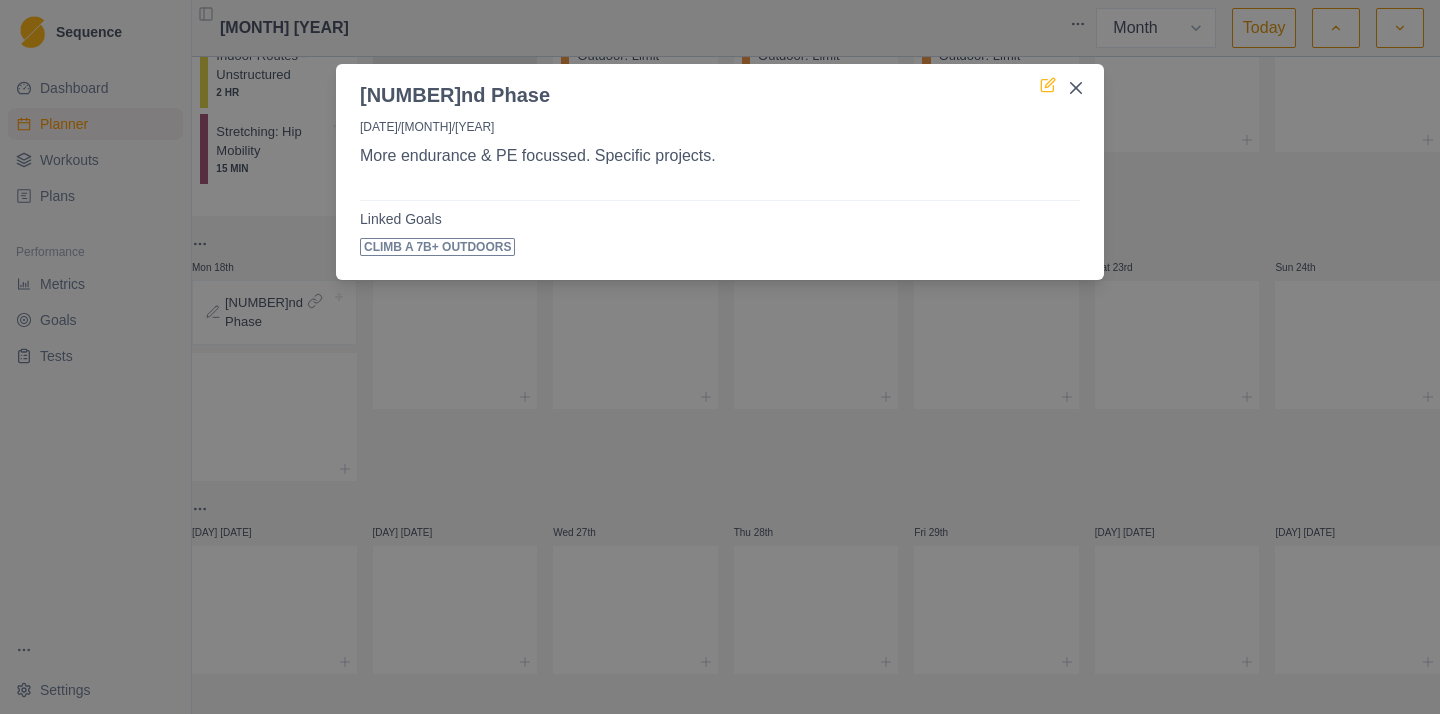 click 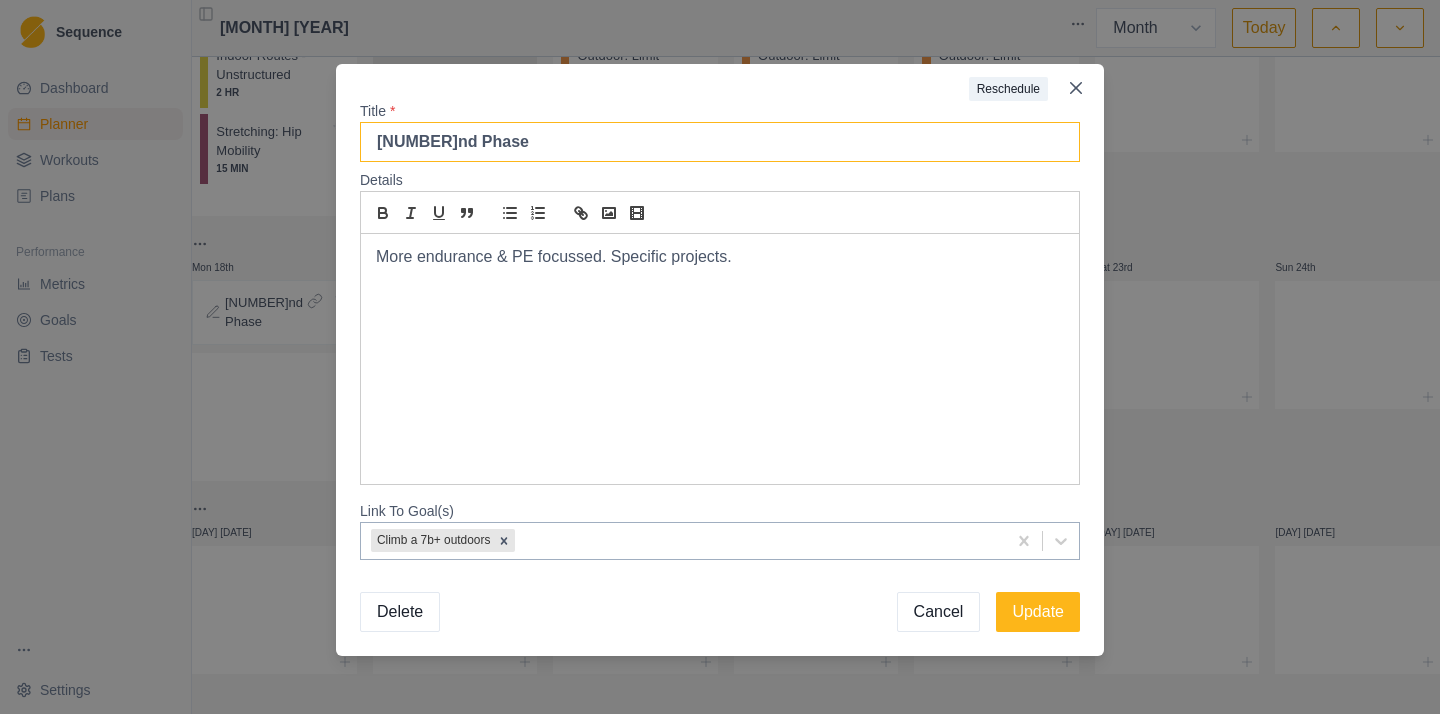 click on "[NUMBER]nd Phase" at bounding box center (720, 142) 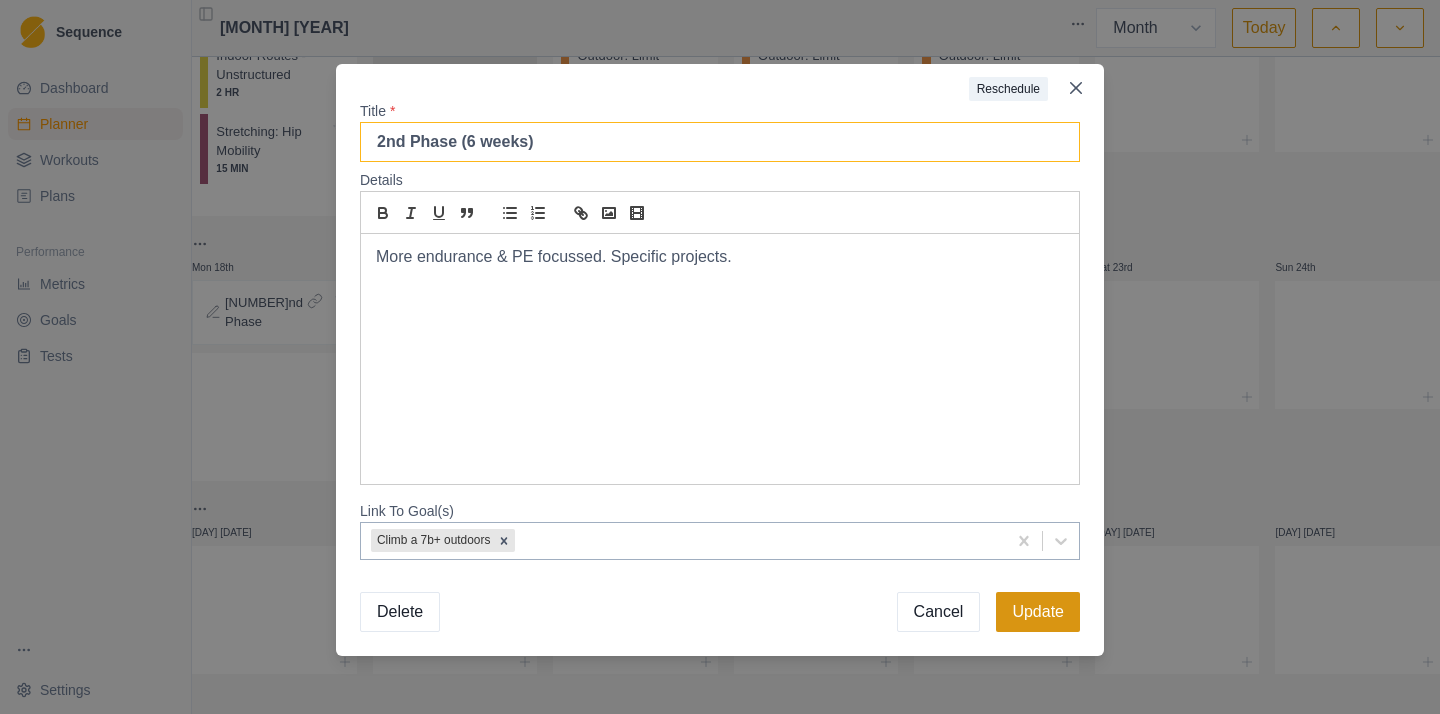 type on "2nd Phase (6 weeks)" 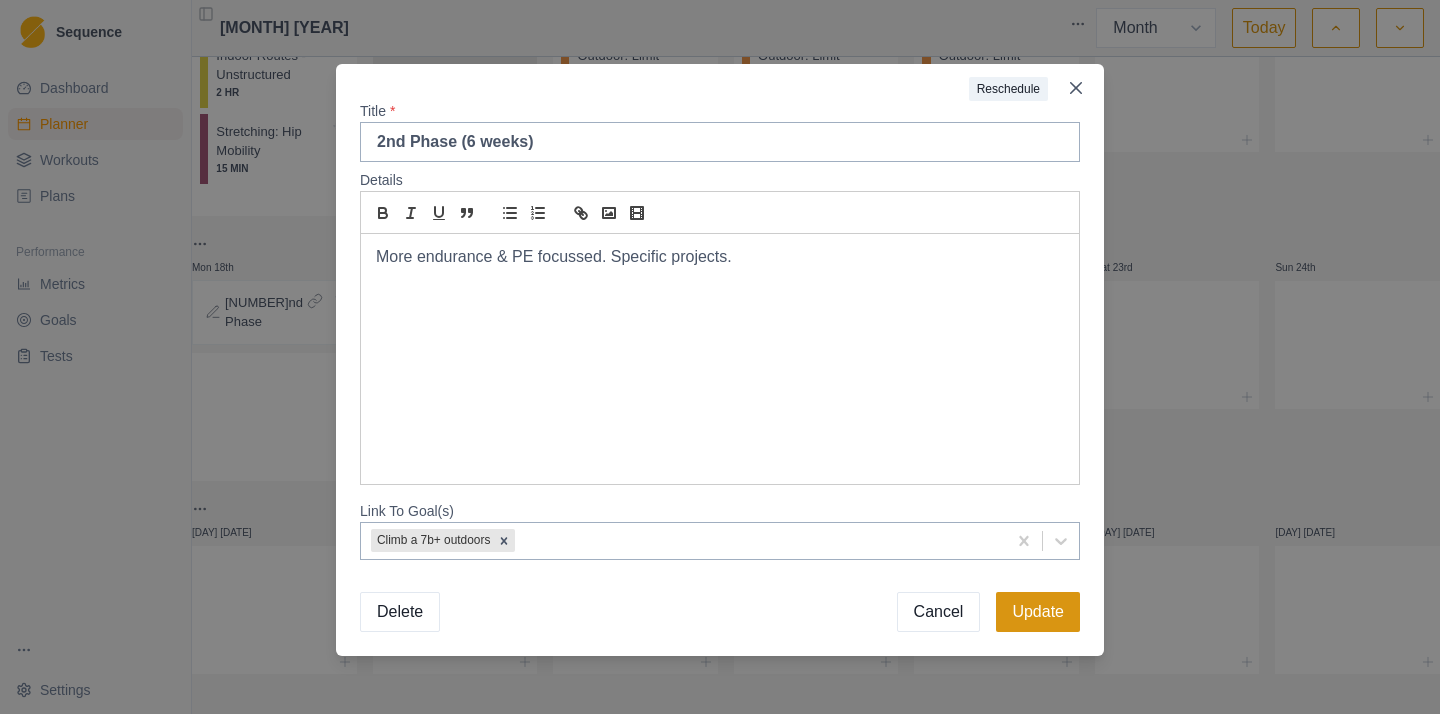 click on "Update" at bounding box center (1038, 612) 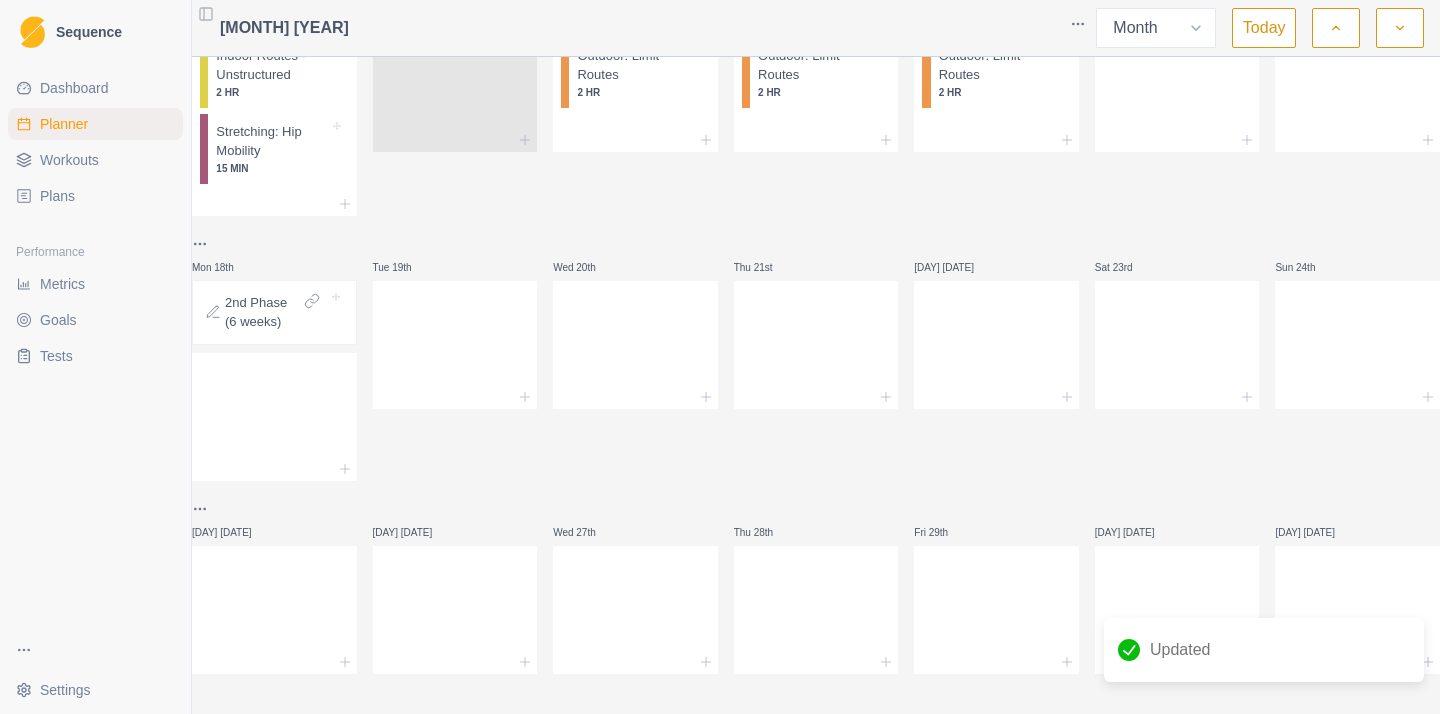 scroll, scrollTop: 633, scrollLeft: 0, axis: vertical 